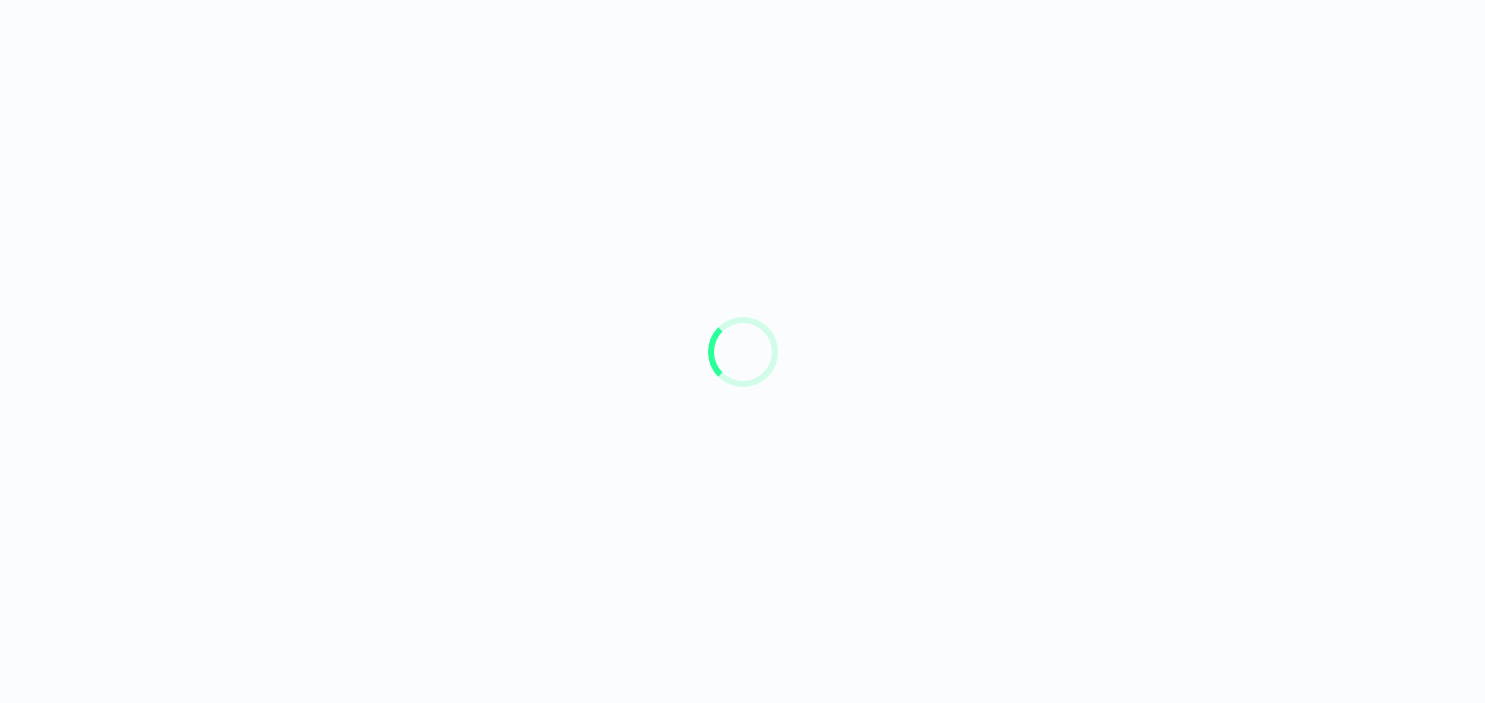 scroll, scrollTop: 0, scrollLeft: 0, axis: both 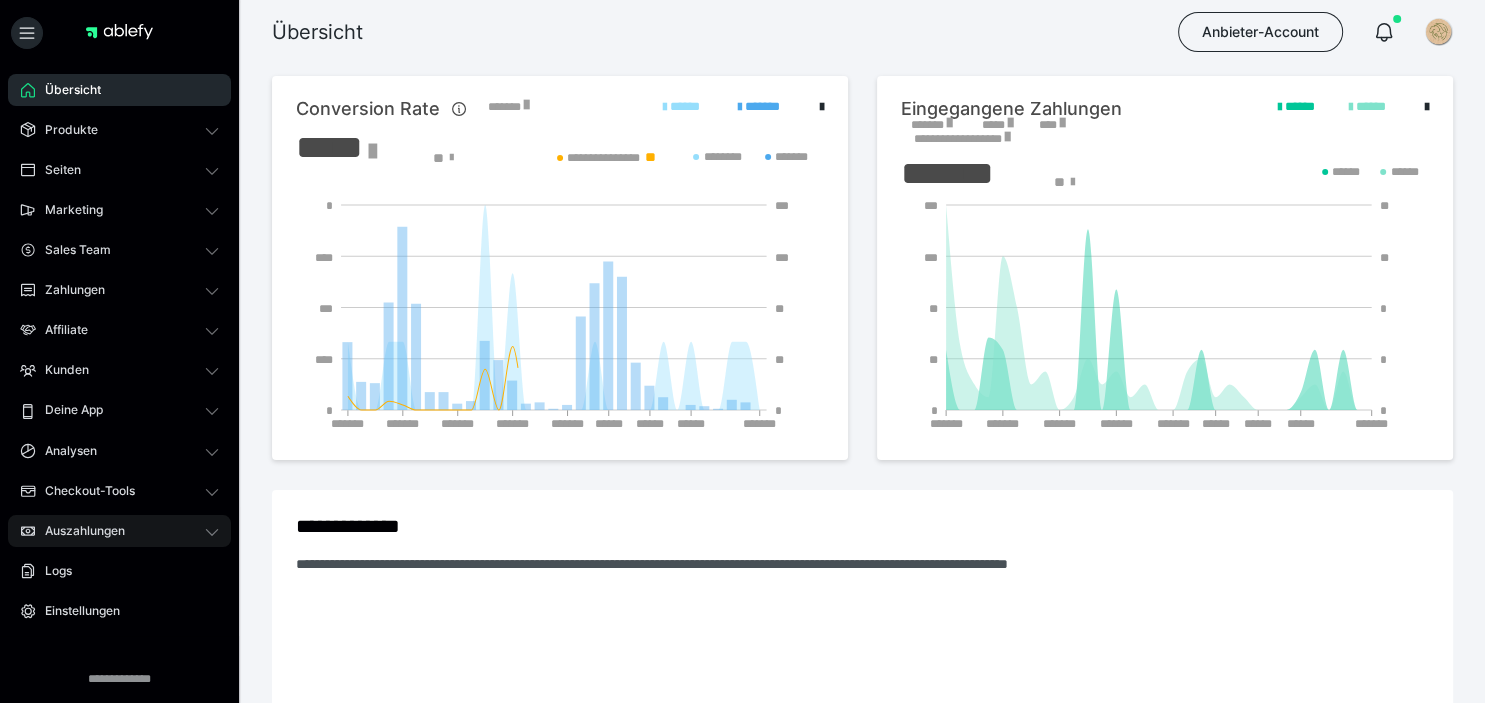 click on "Auszahlungen" at bounding box center [78, 531] 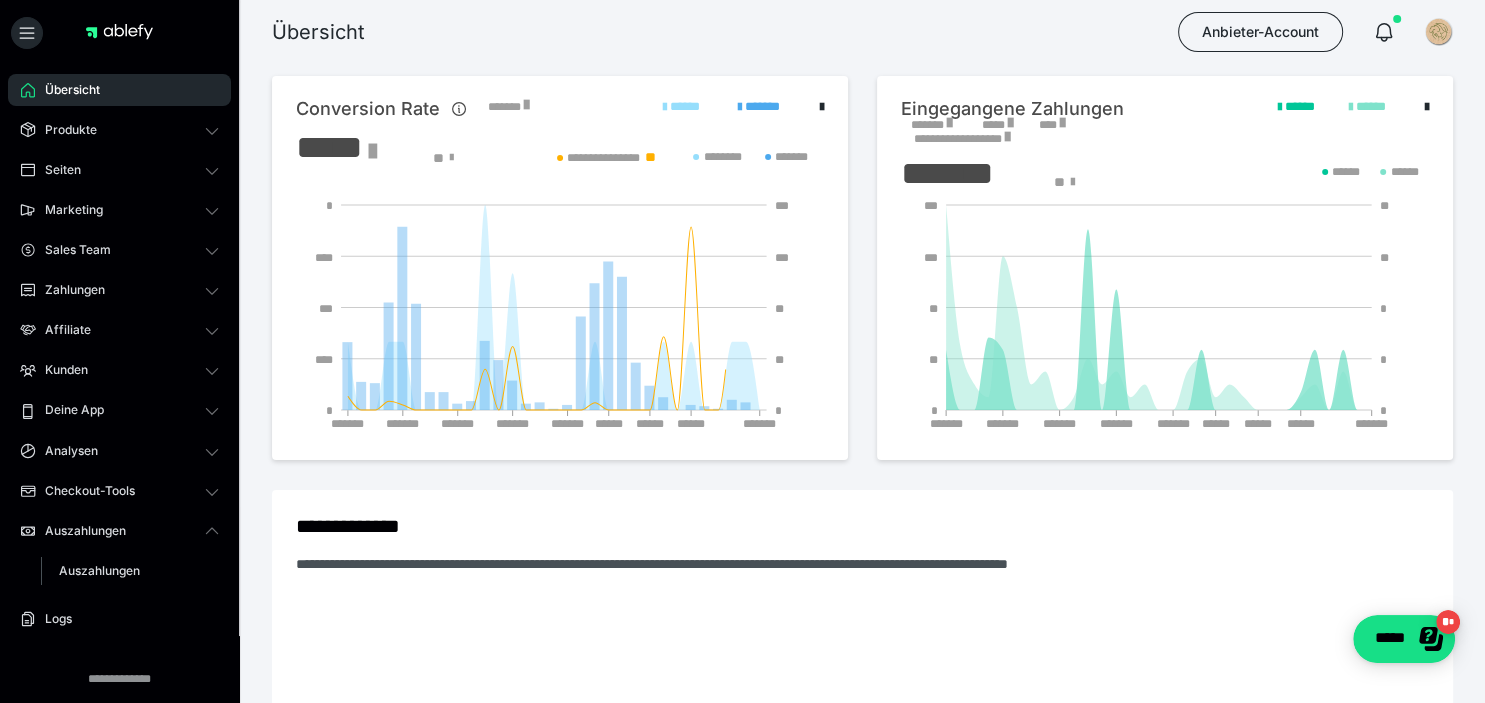 scroll, scrollTop: 0, scrollLeft: 0, axis: both 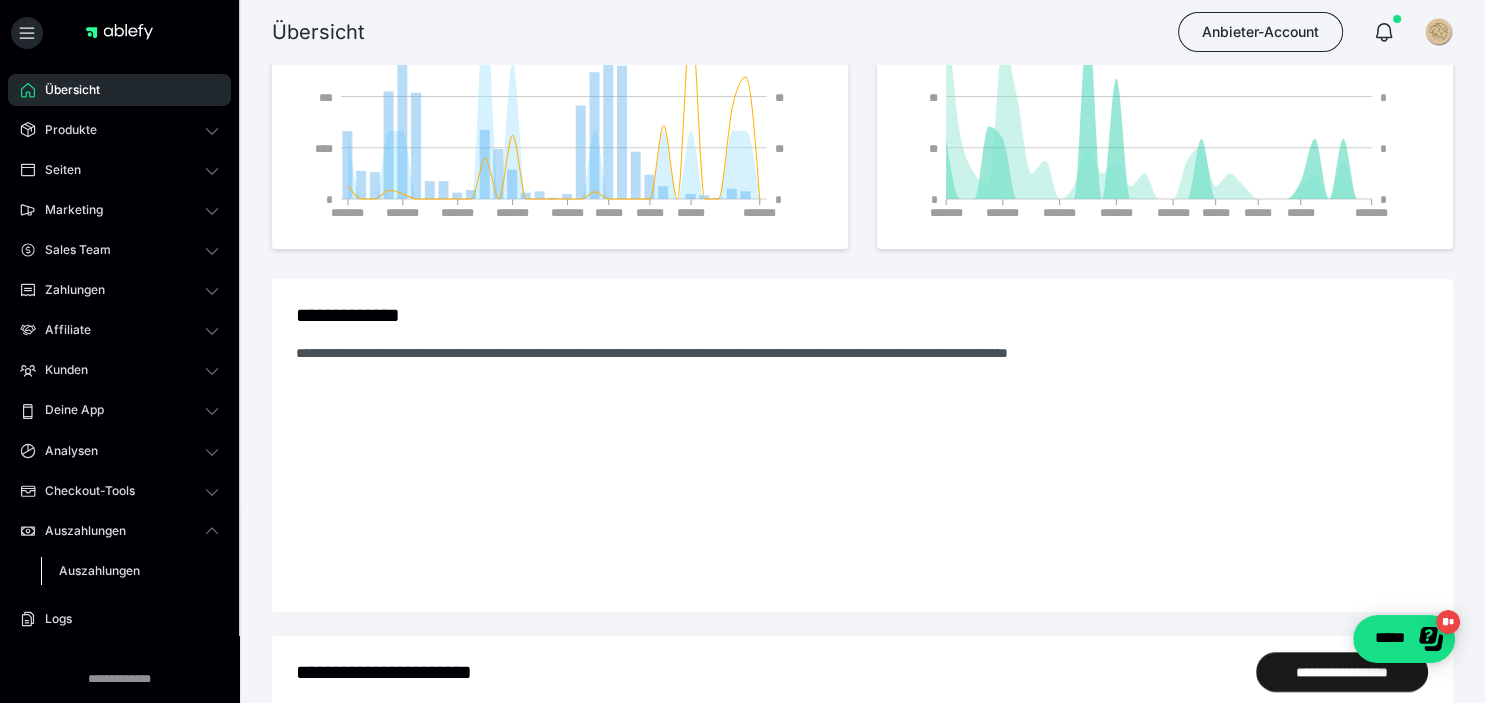 click on "Auszahlungen" at bounding box center [99, 570] 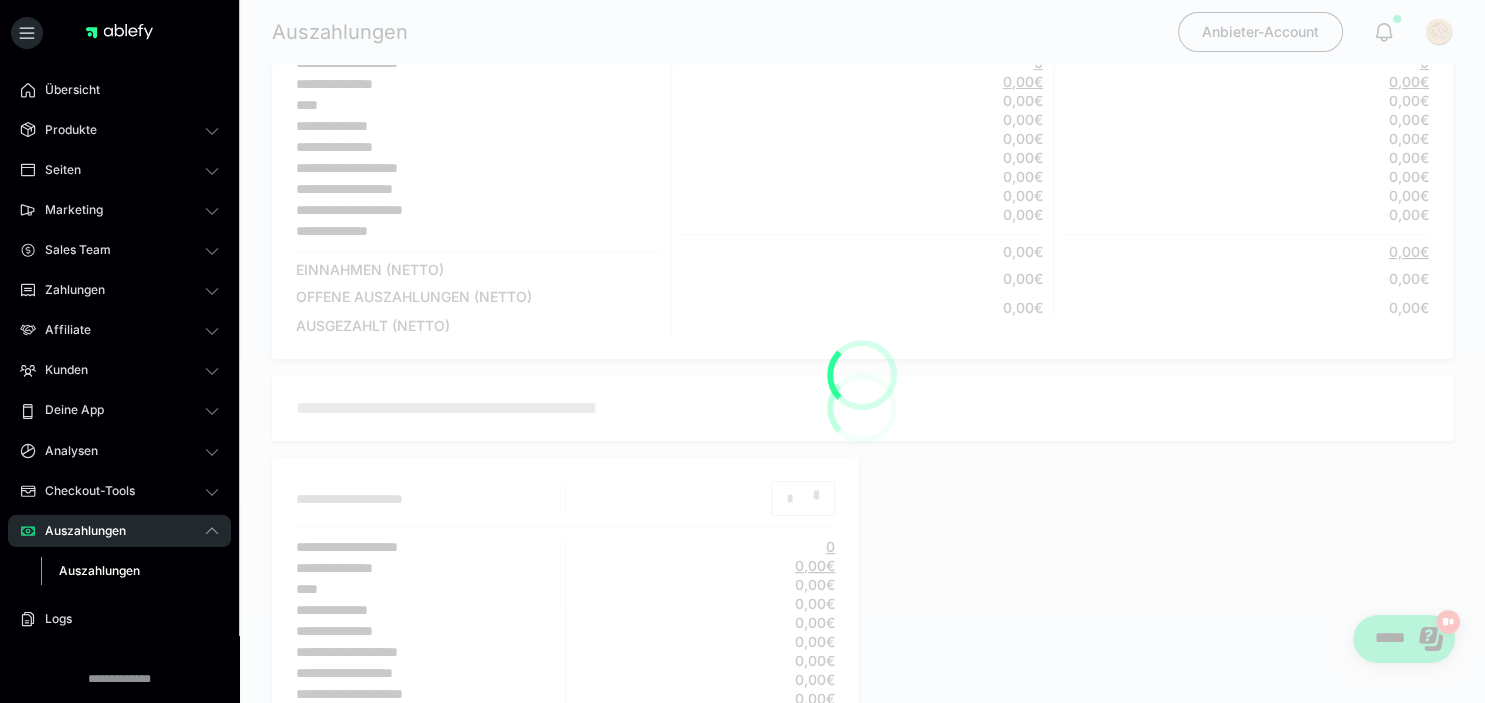 scroll, scrollTop: 0, scrollLeft: 0, axis: both 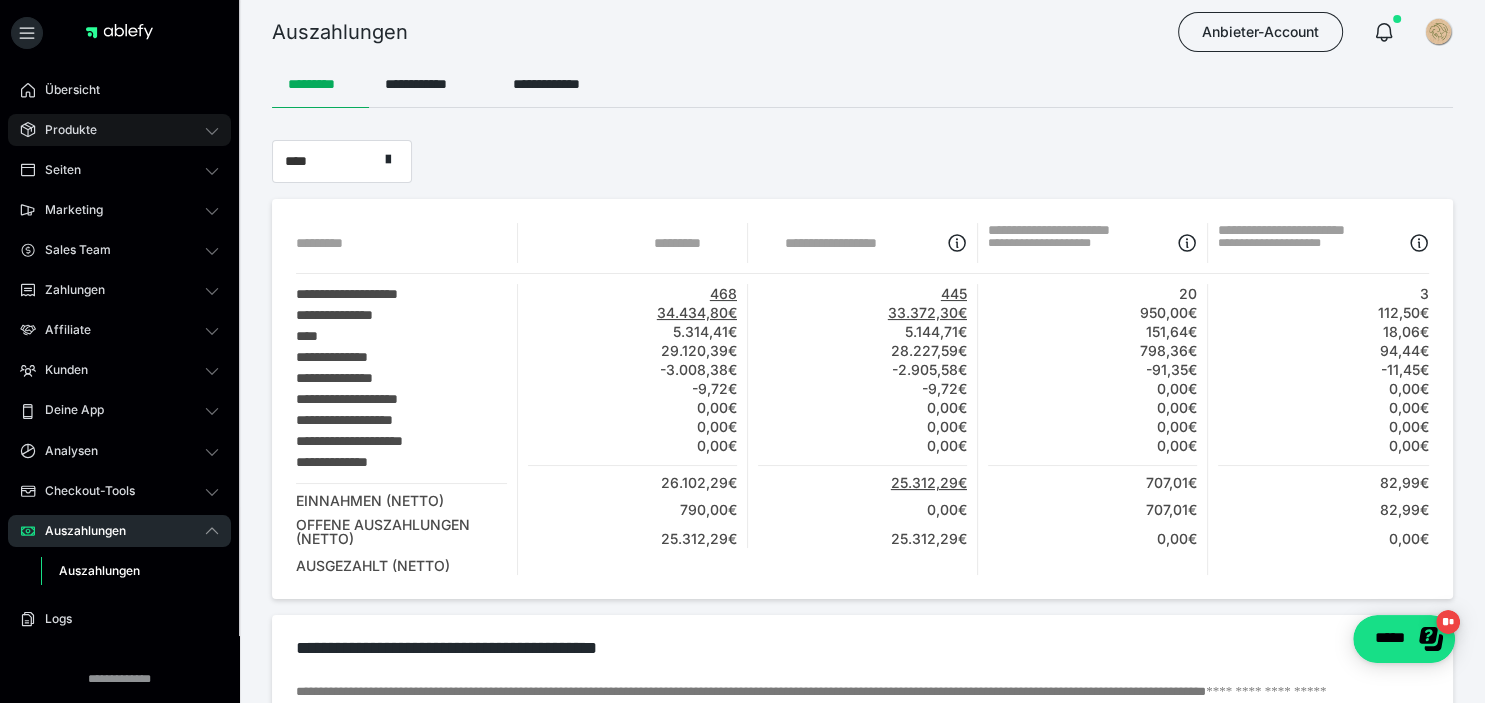 click on "Produkte" at bounding box center (64, 130) 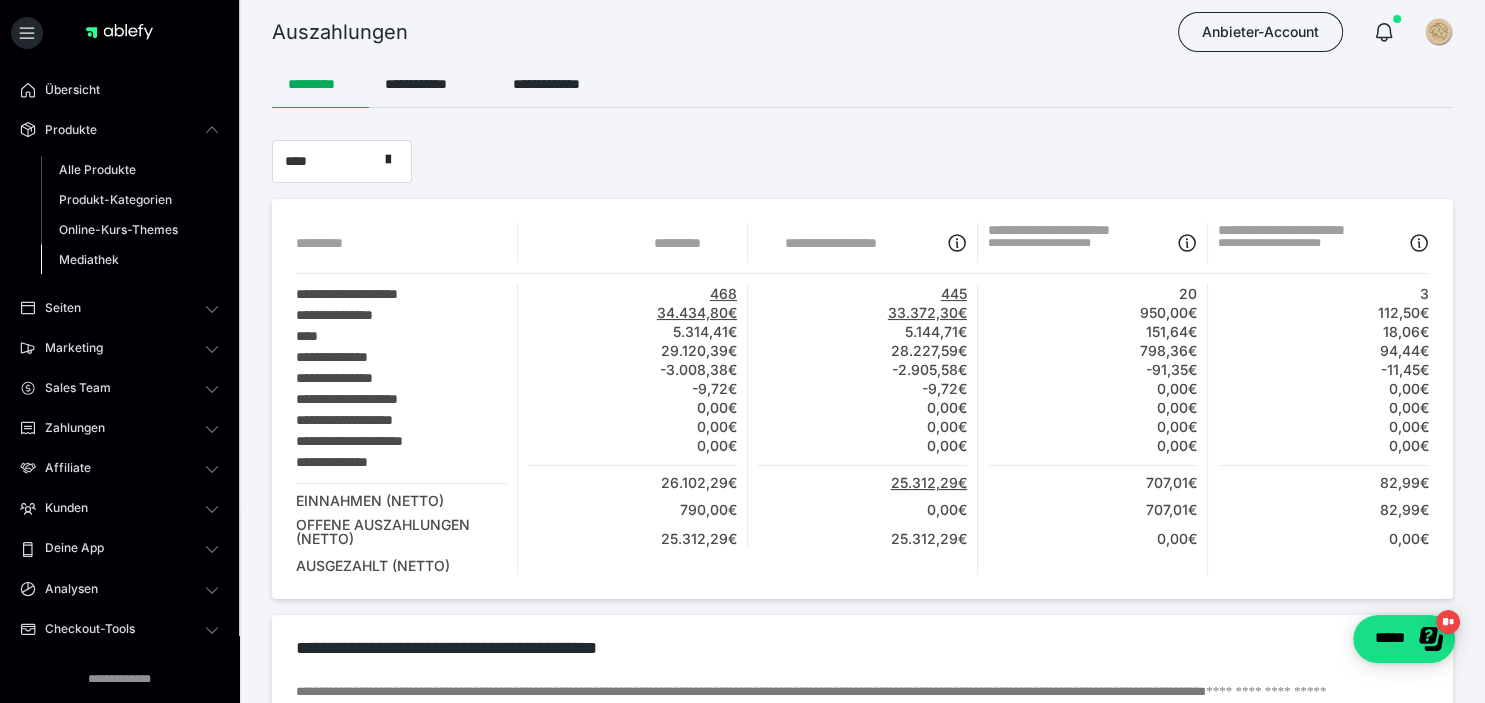 click on "Mediathek" at bounding box center [130, 260] 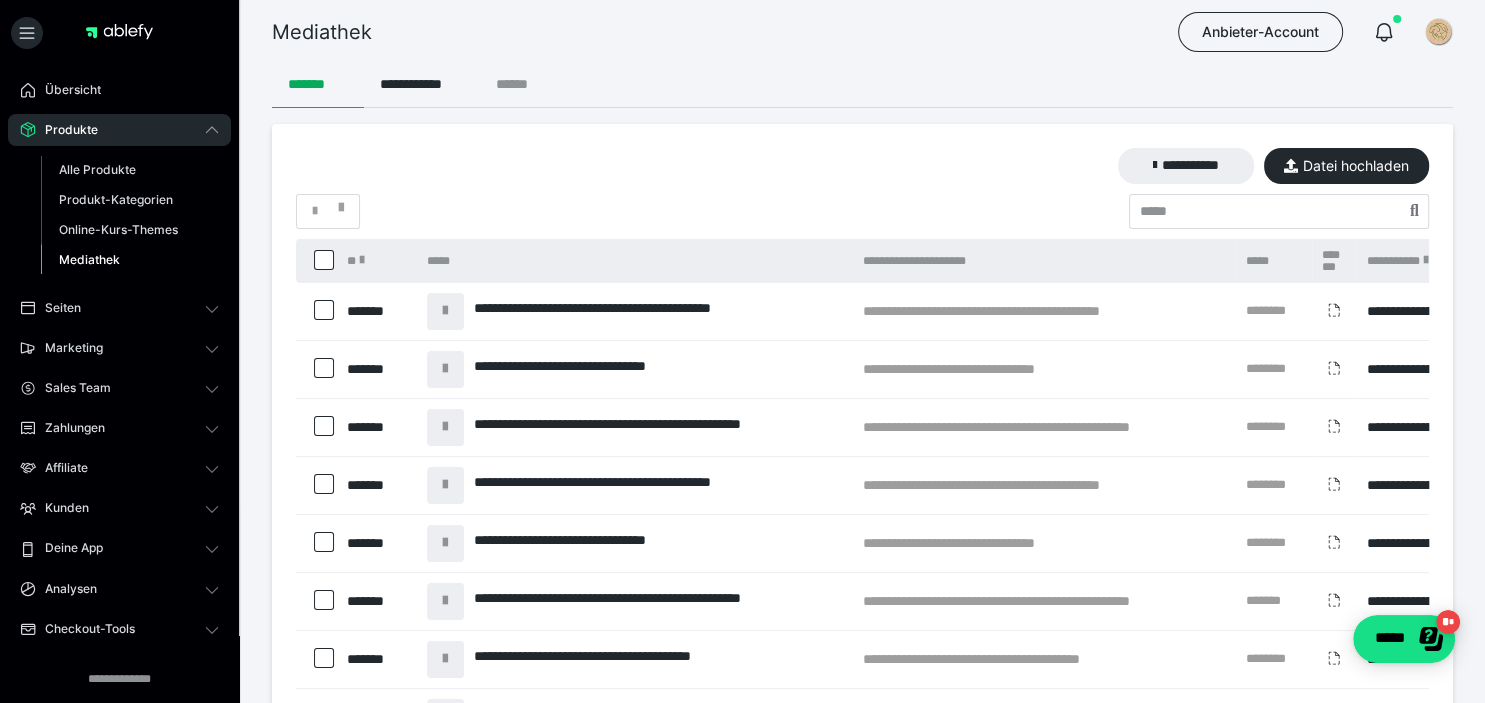 click on "******" at bounding box center (520, 84) 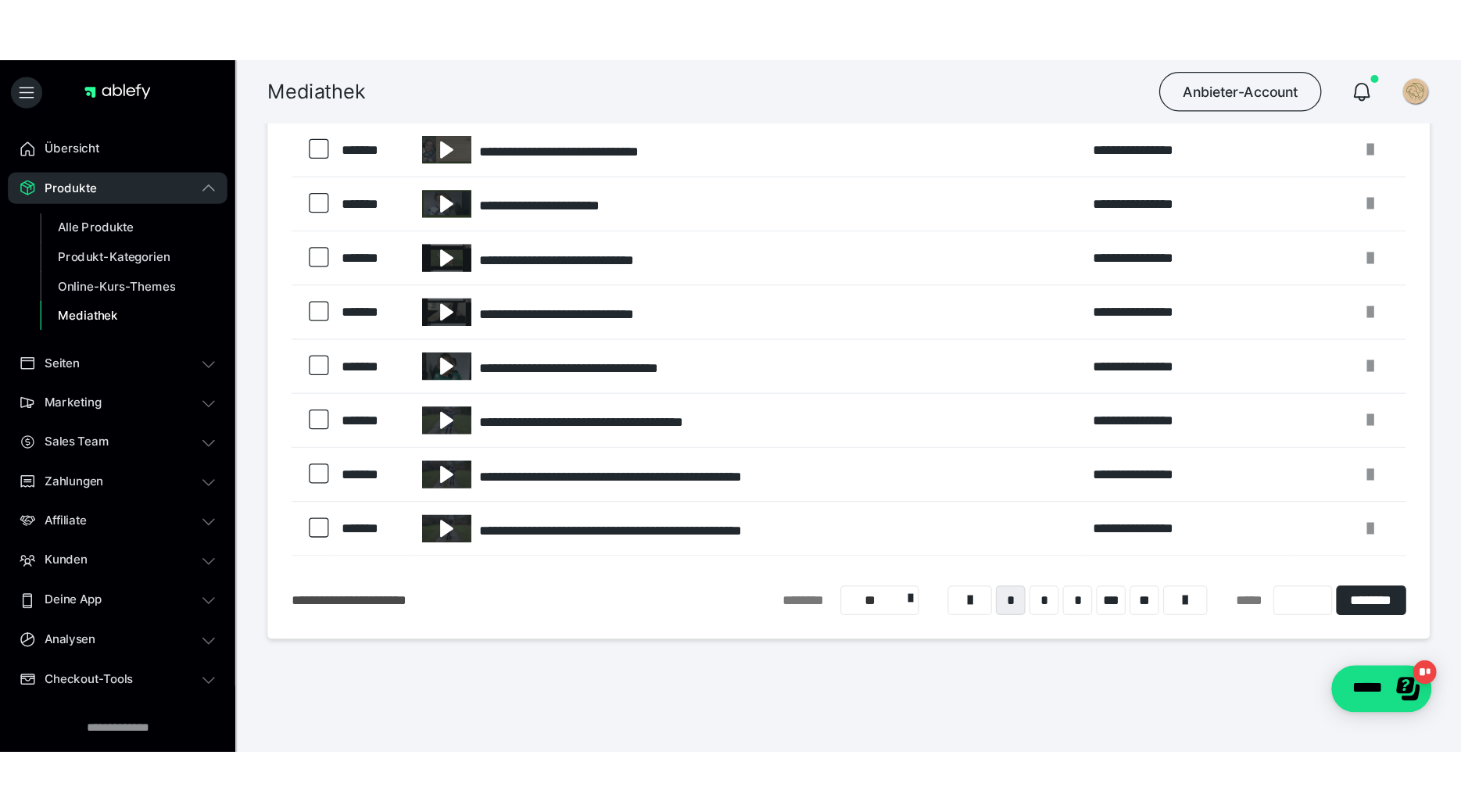 scroll, scrollTop: 0, scrollLeft: 0, axis: both 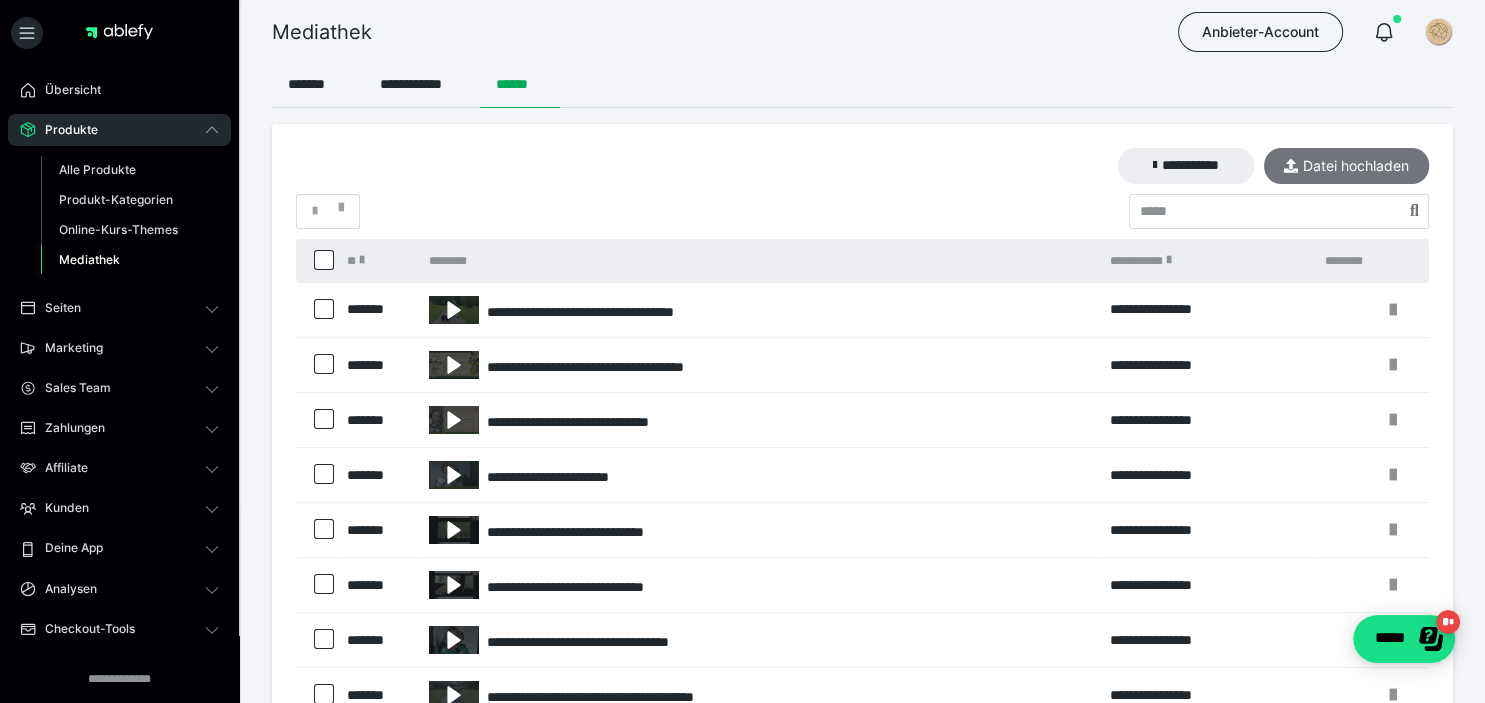 click on "Datei hochladen" at bounding box center (1346, 166) 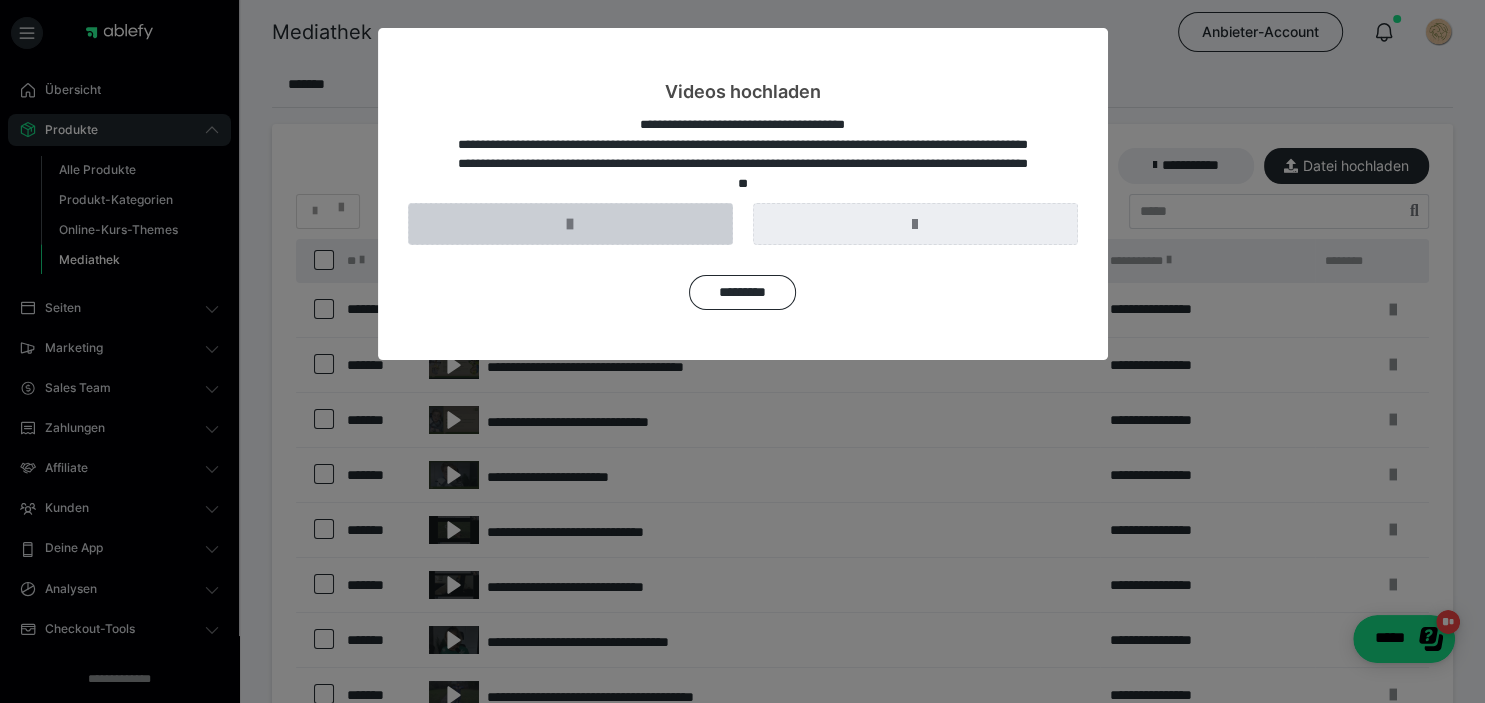 click at bounding box center (570, 224) 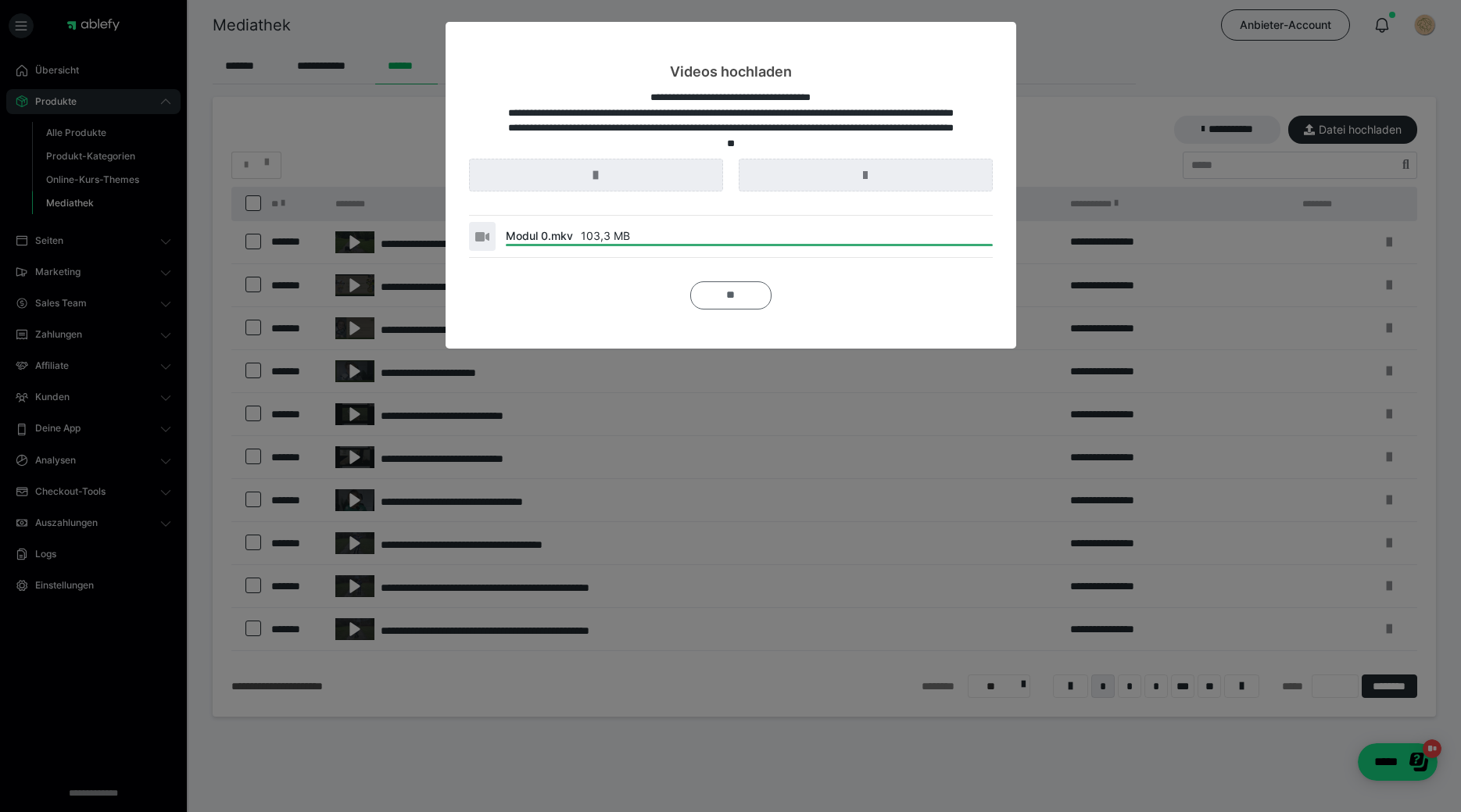 click on "**" at bounding box center [731, 295] 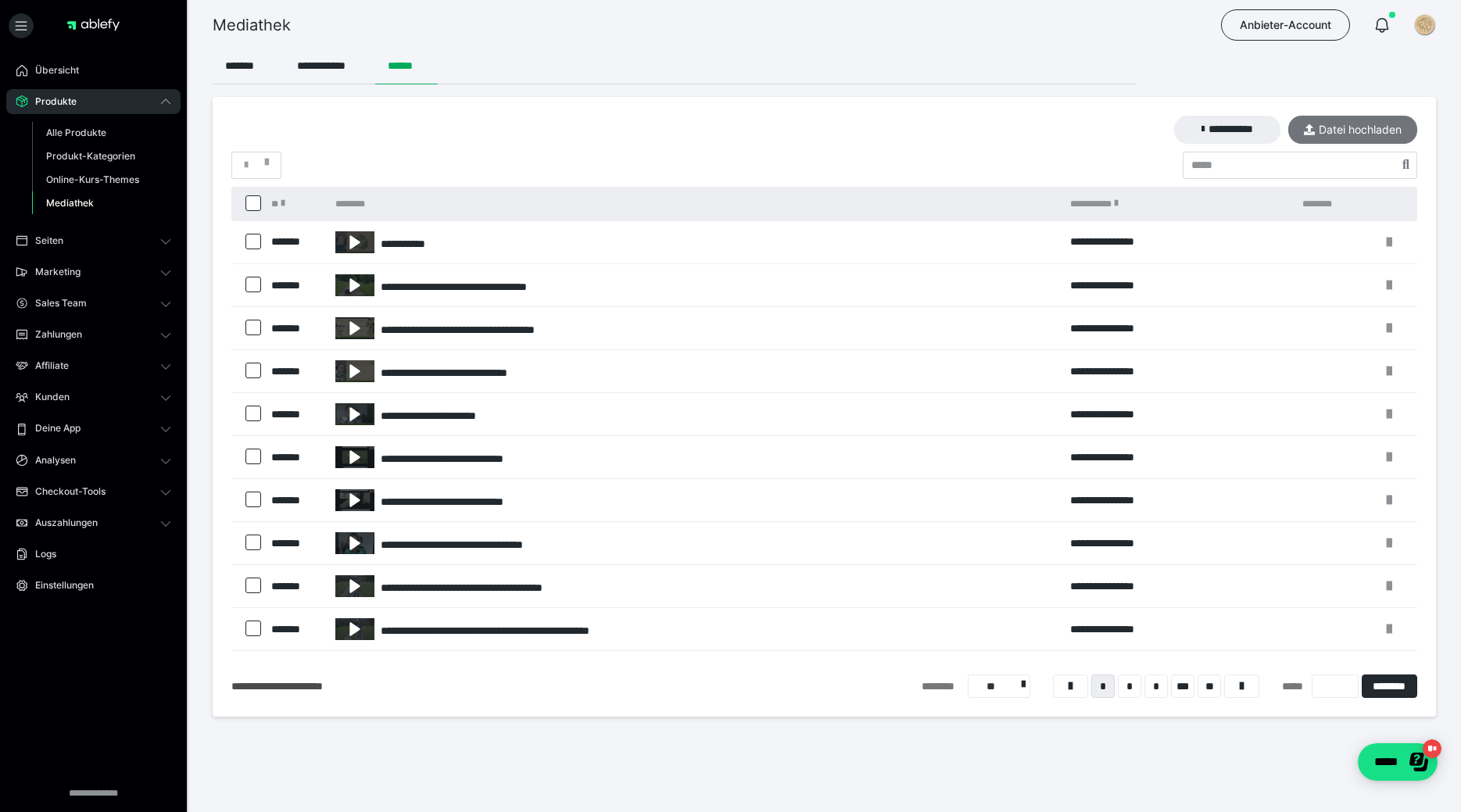 click on "Datei hochladen" at bounding box center [1352, 130] 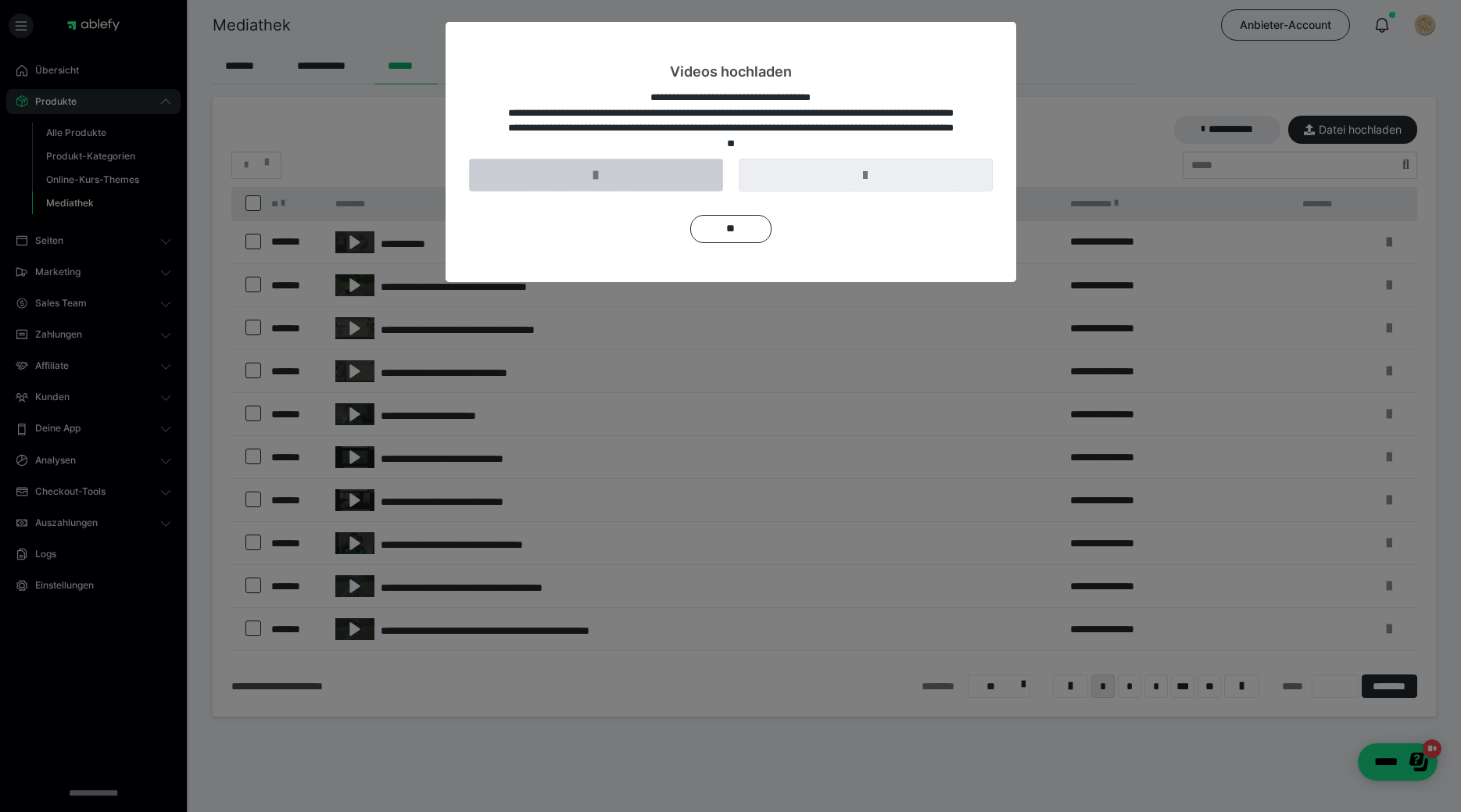 click at bounding box center [596, 175] 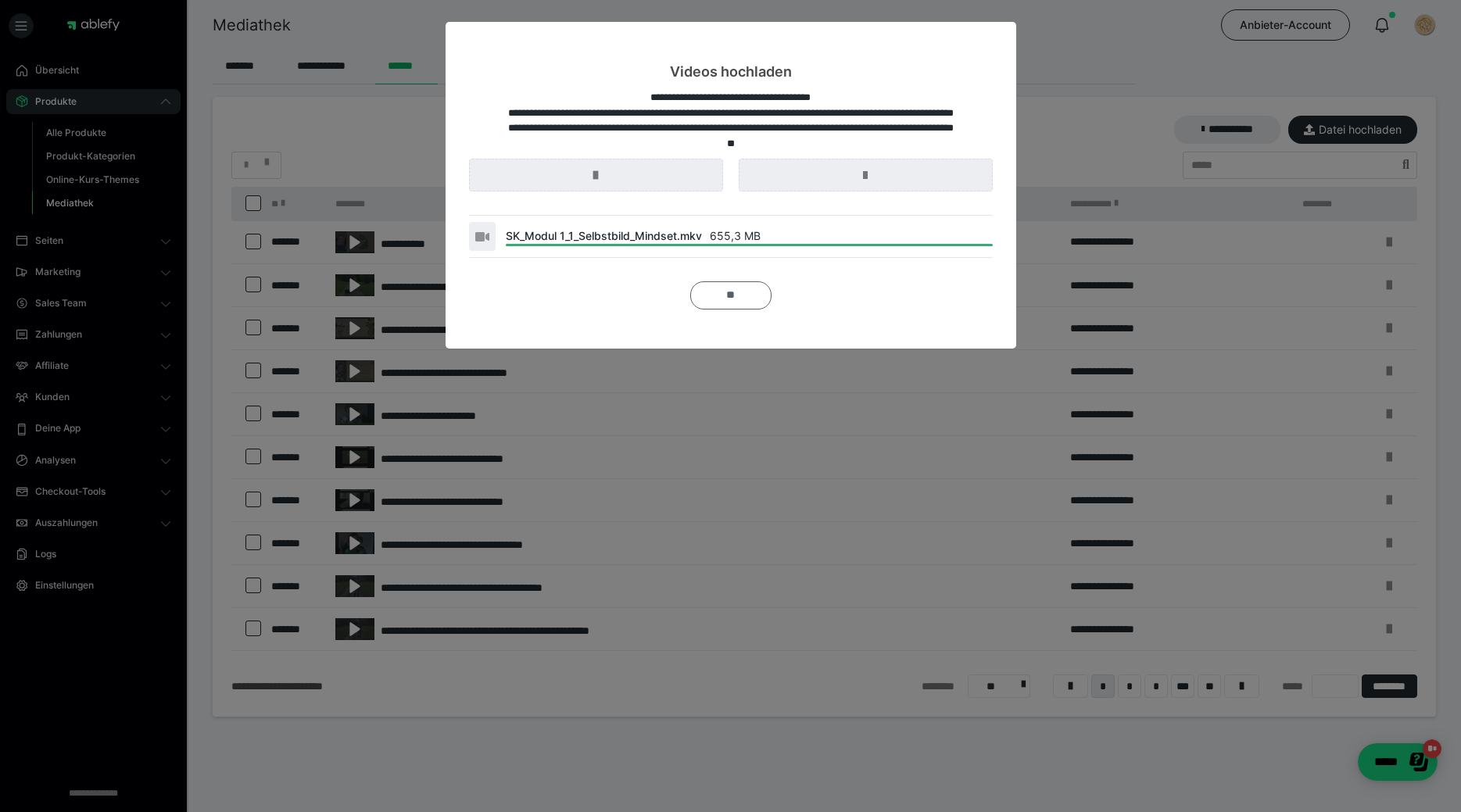 click on "**" at bounding box center [731, 295] 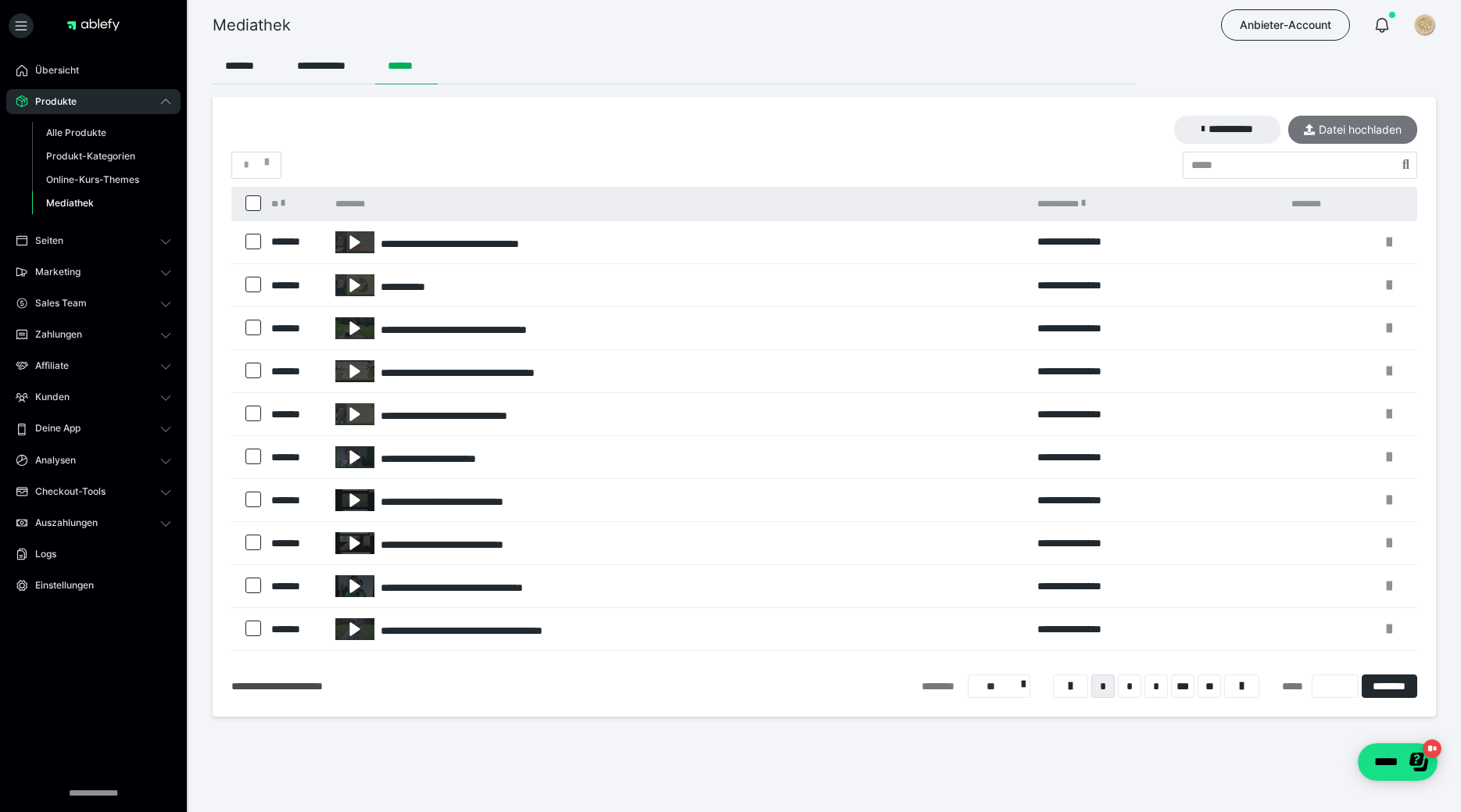 click on "Datei hochladen" at bounding box center (1352, 130) 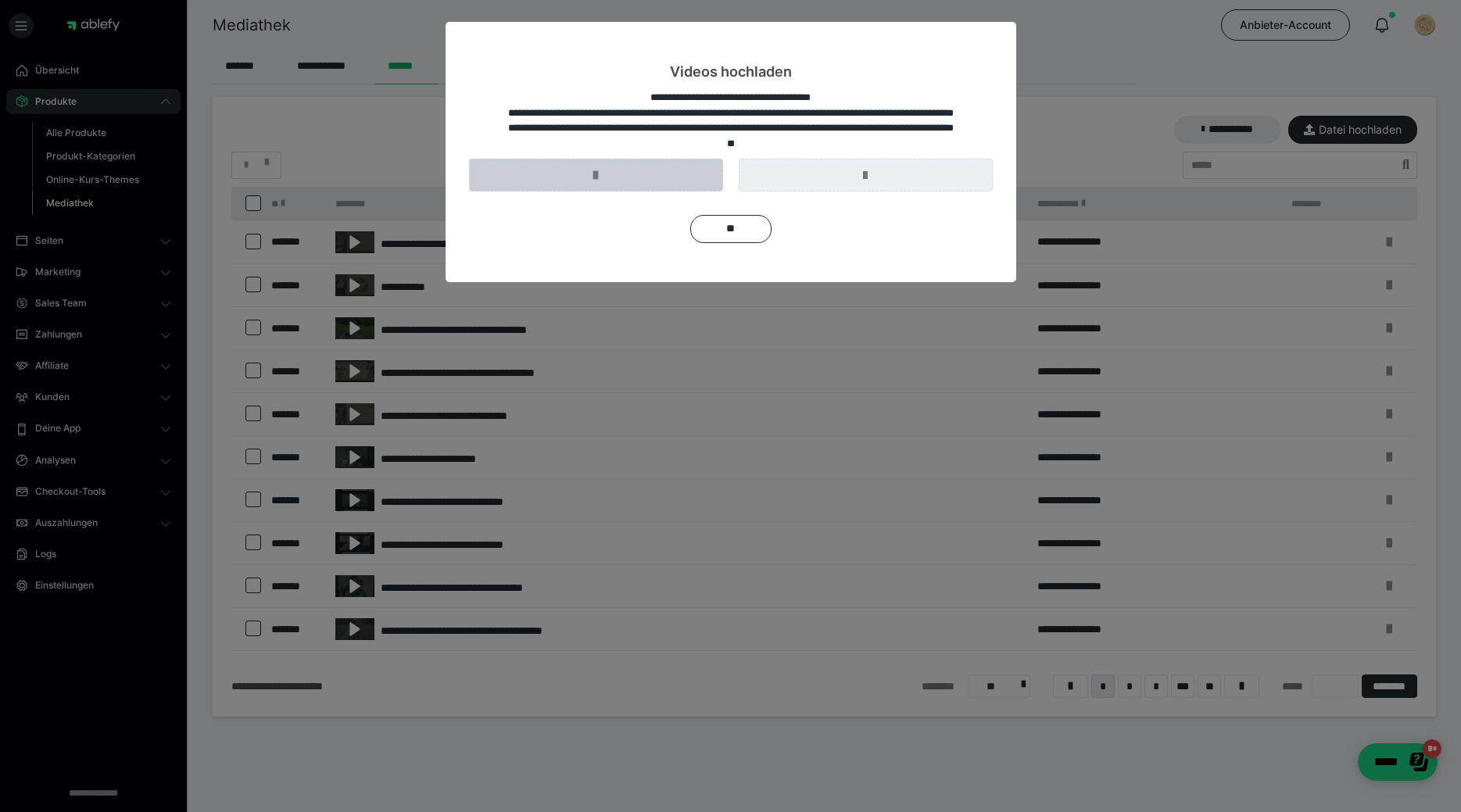 click at bounding box center (596, 175) 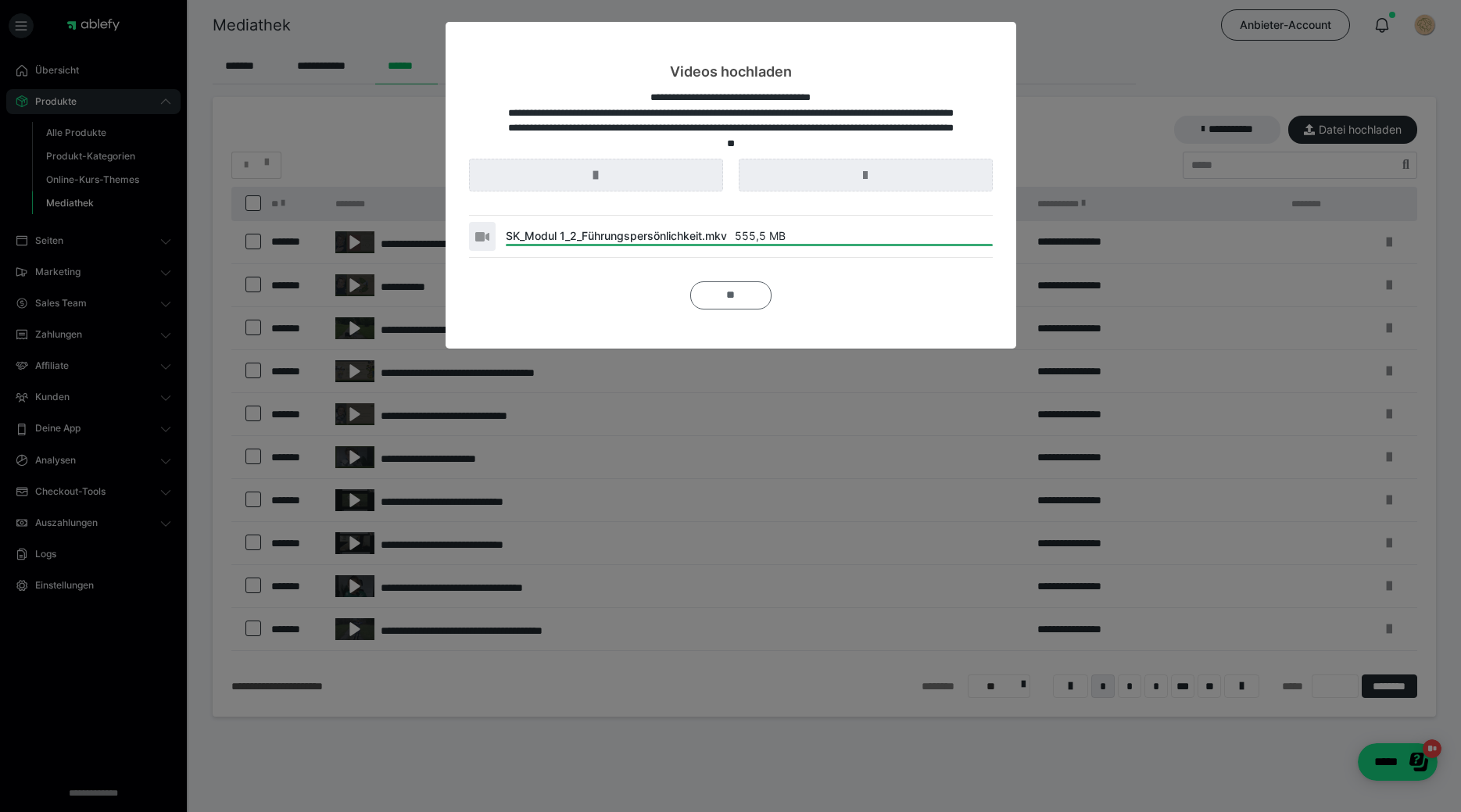 click on "**" at bounding box center (731, 295) 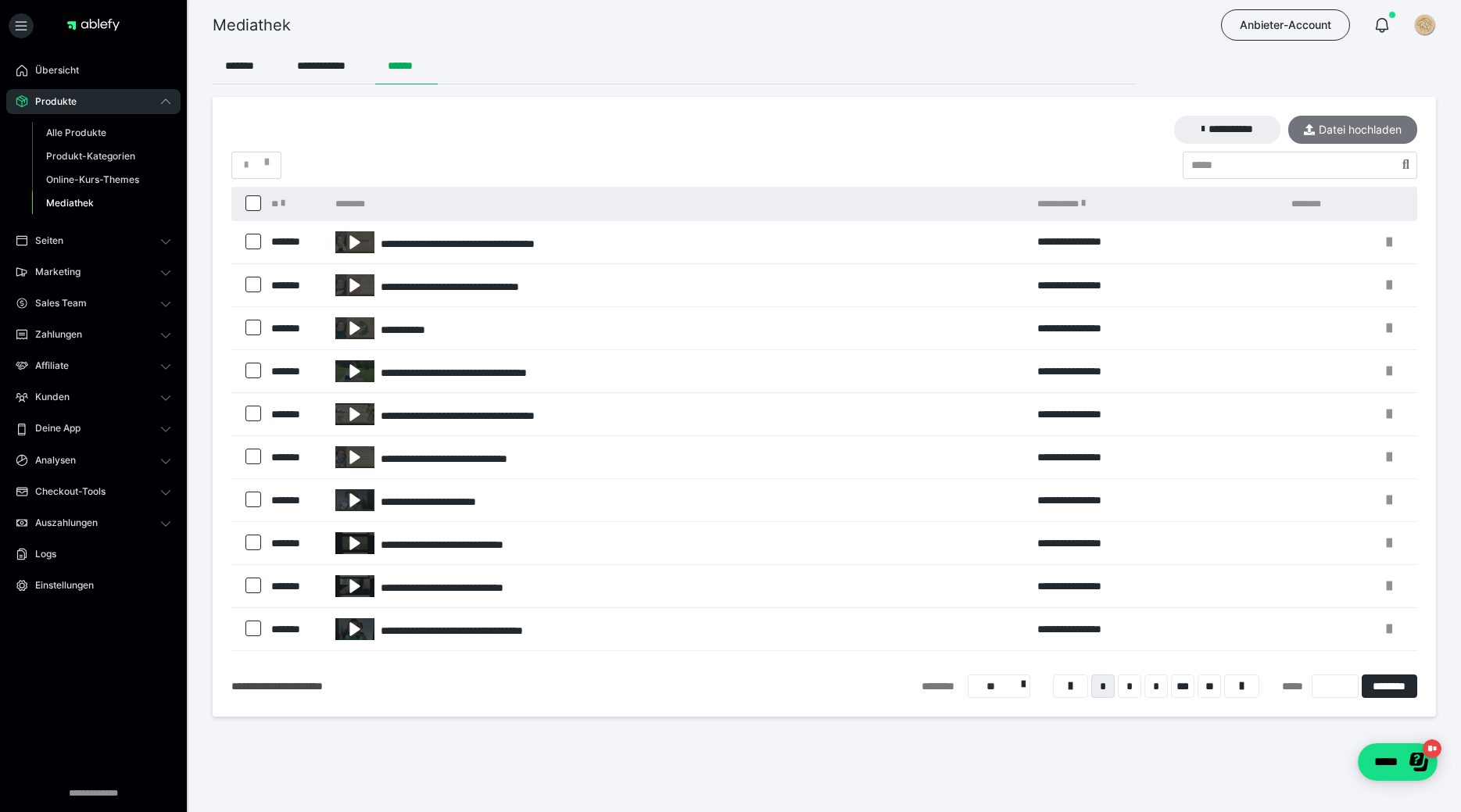 click on "Datei hochladen" at bounding box center (1352, 130) 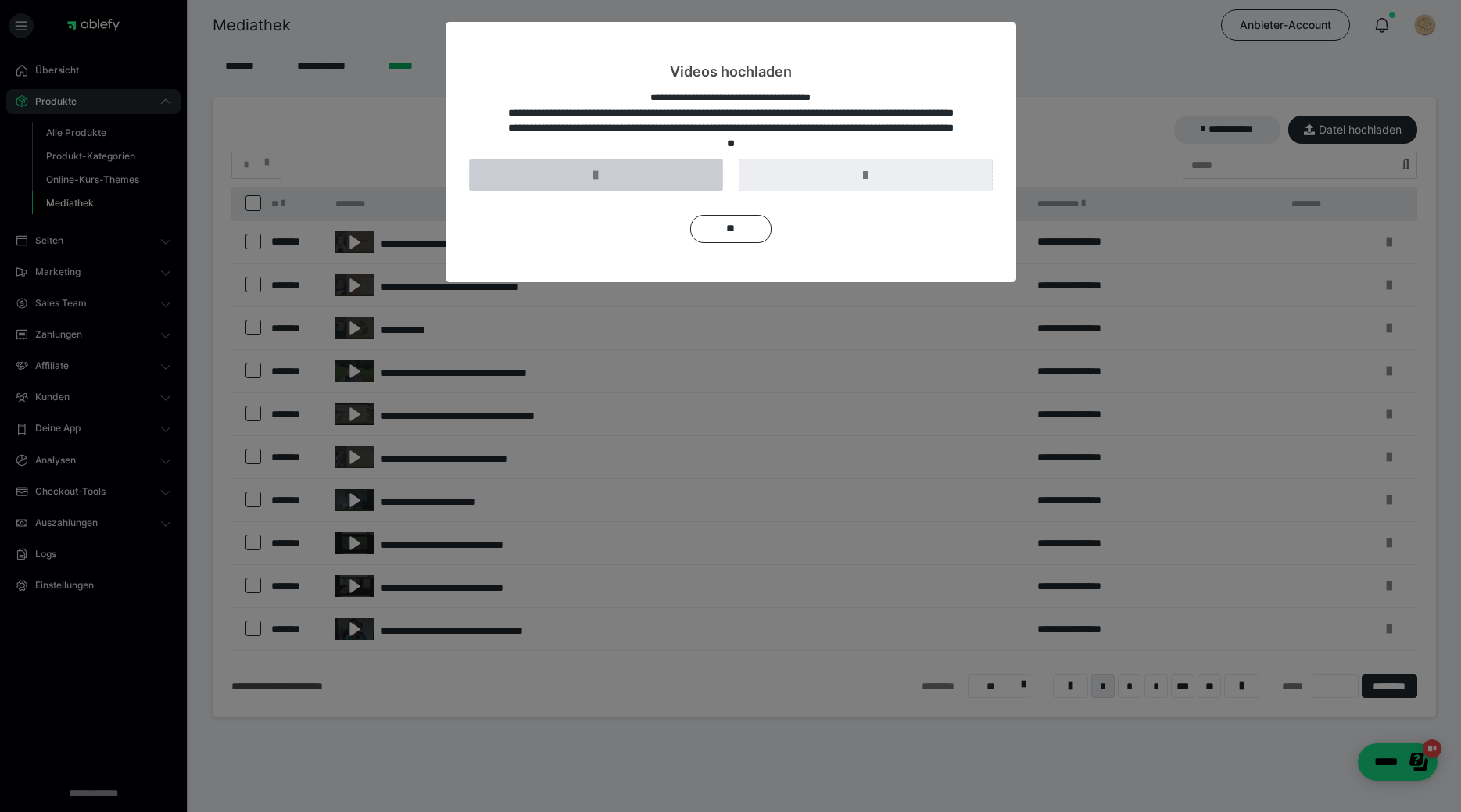 click at bounding box center [596, 175] 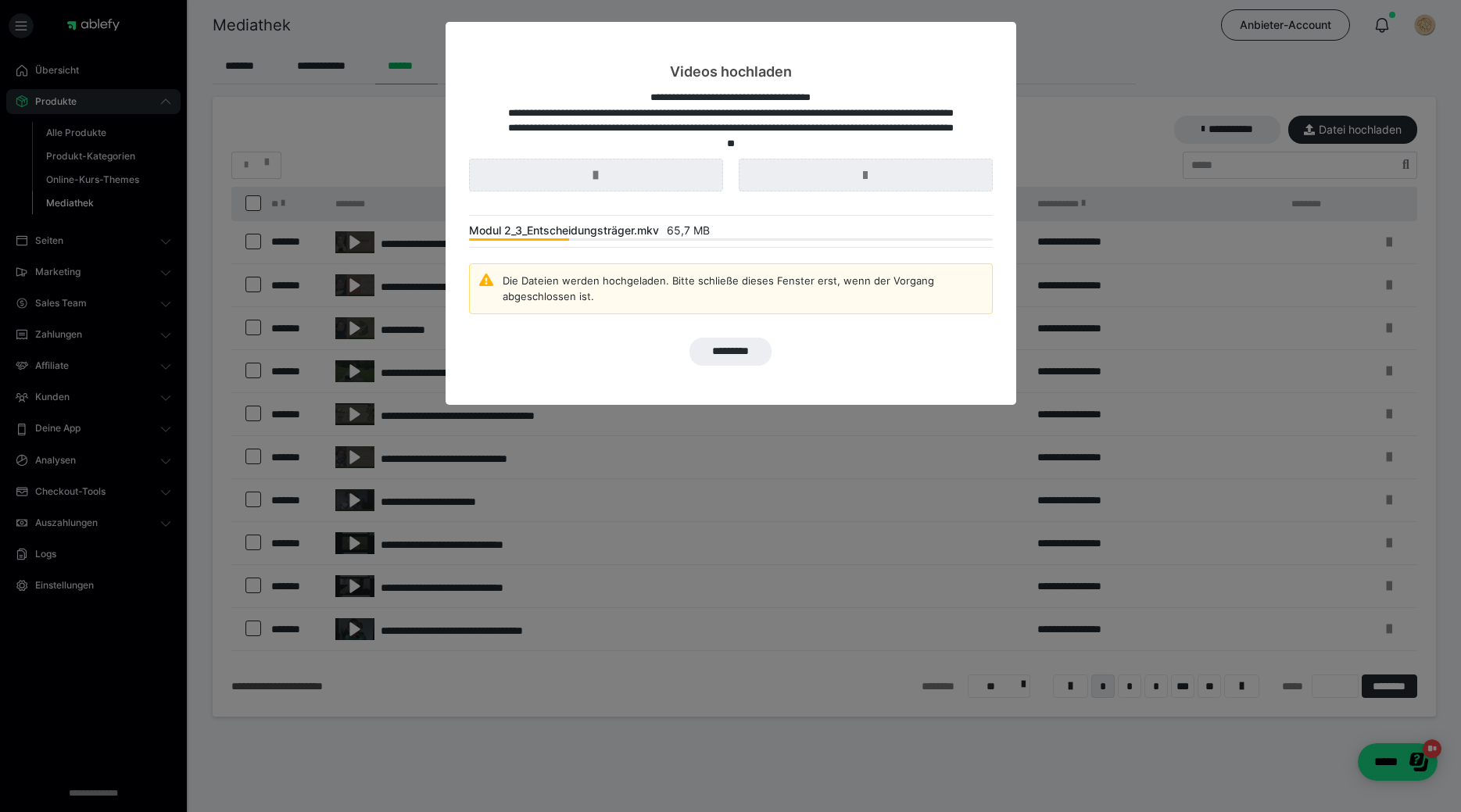 click on "*********" at bounding box center (731, 352) 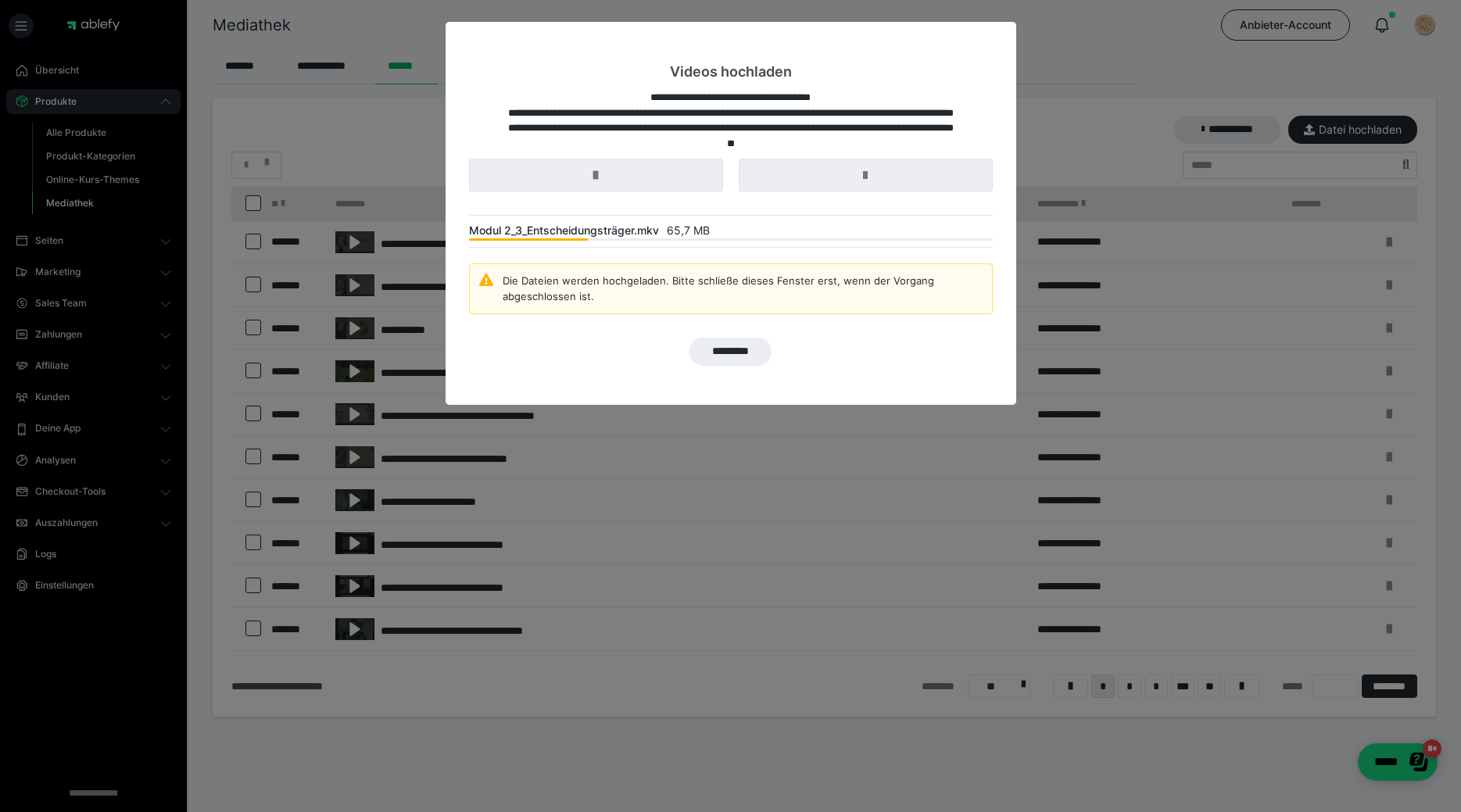 click on "*********" at bounding box center [731, 352] 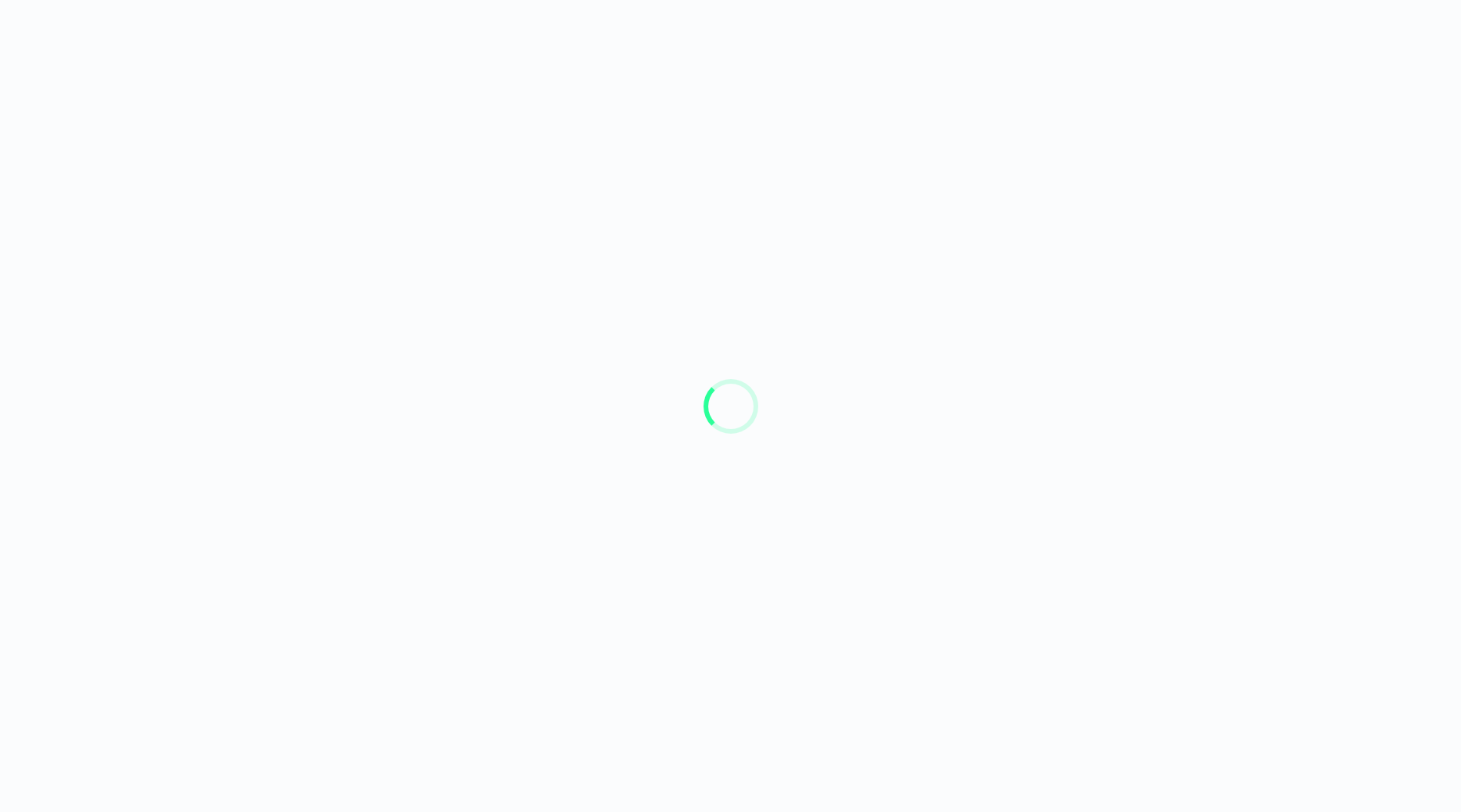 scroll, scrollTop: 0, scrollLeft: 0, axis: both 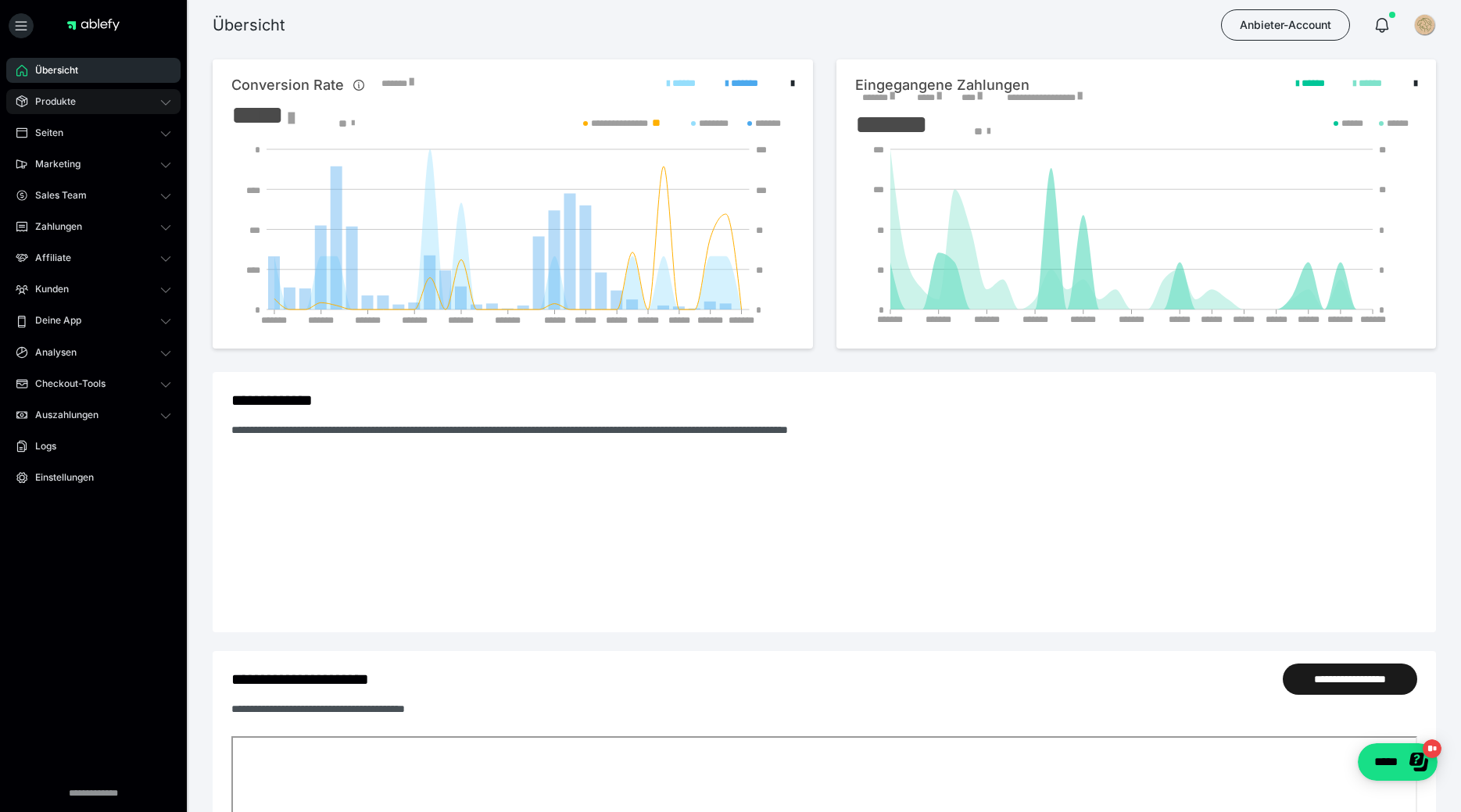 click on "Produkte" at bounding box center (93, 102) 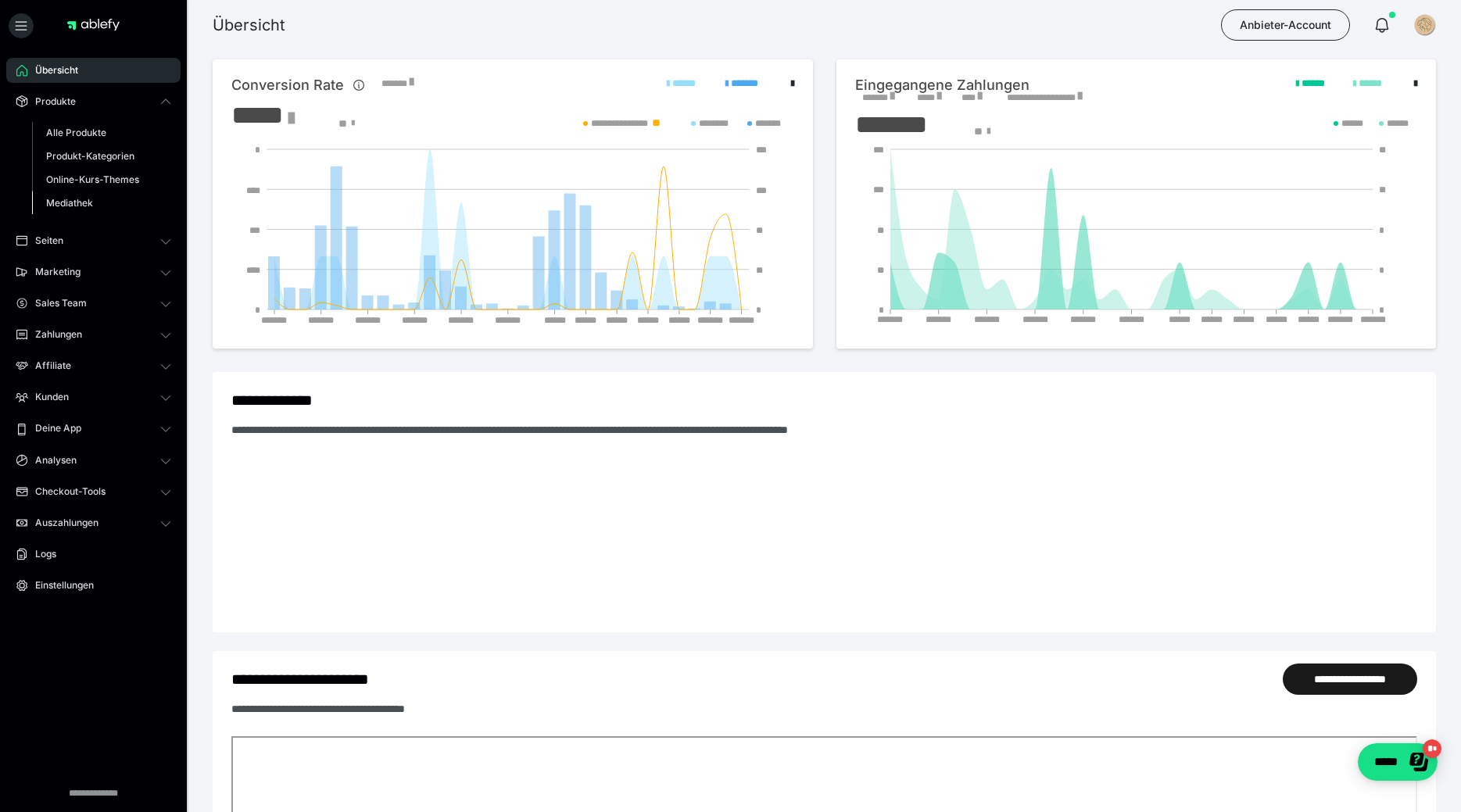 click on "Mediathek" at bounding box center (70, 202) 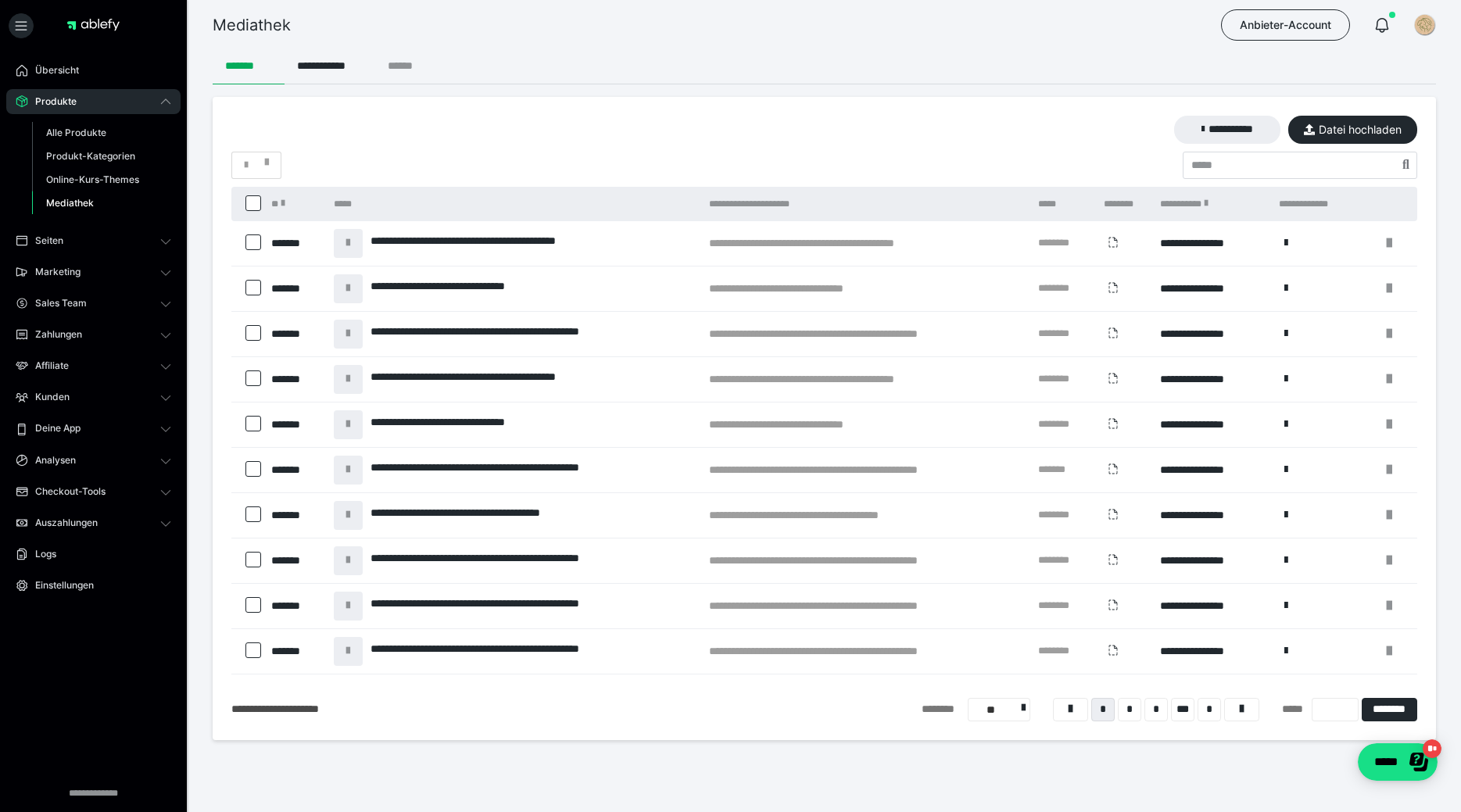 click on "******" at bounding box center [406, 66] 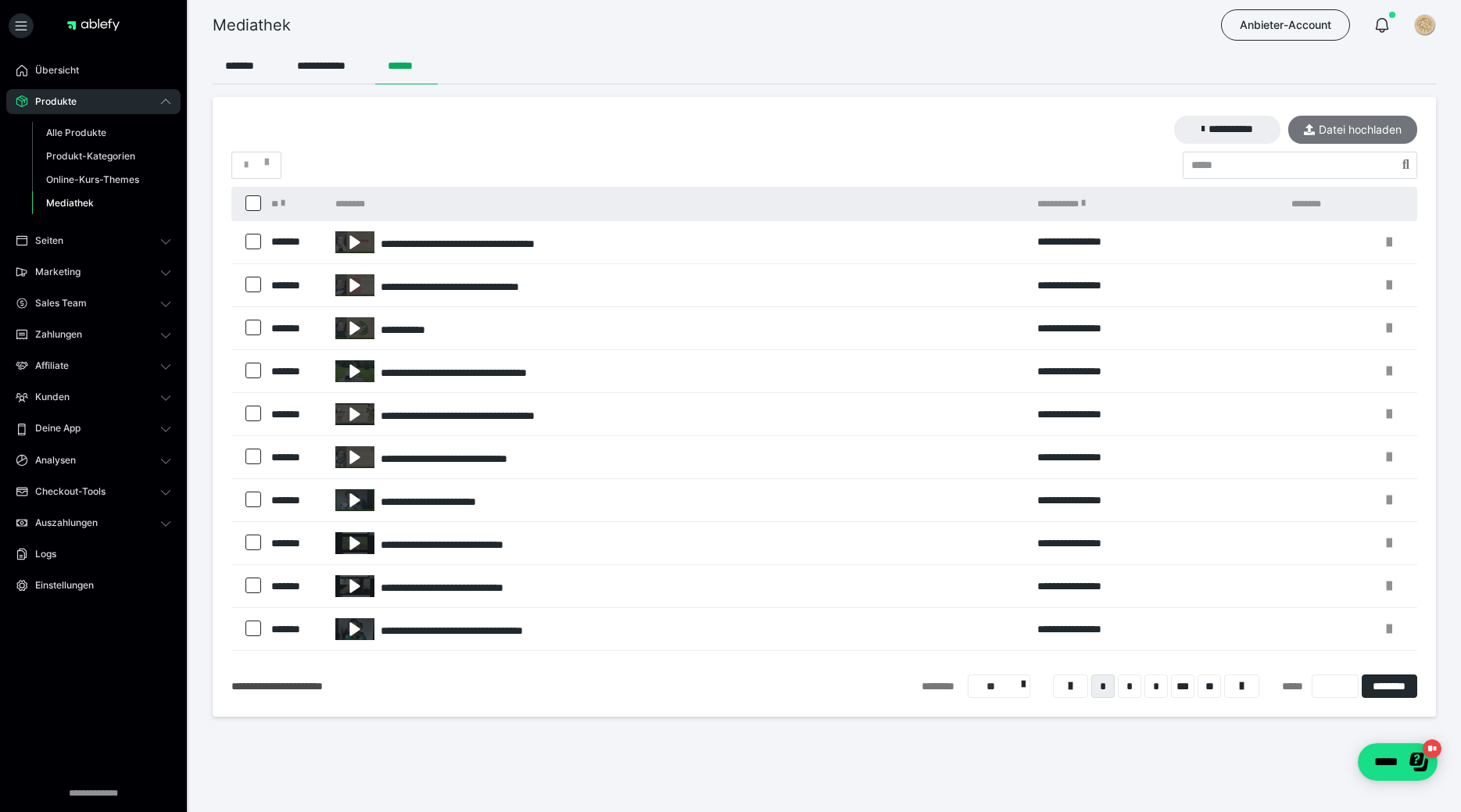 click on "Datei hochladen" at bounding box center (1352, 130) 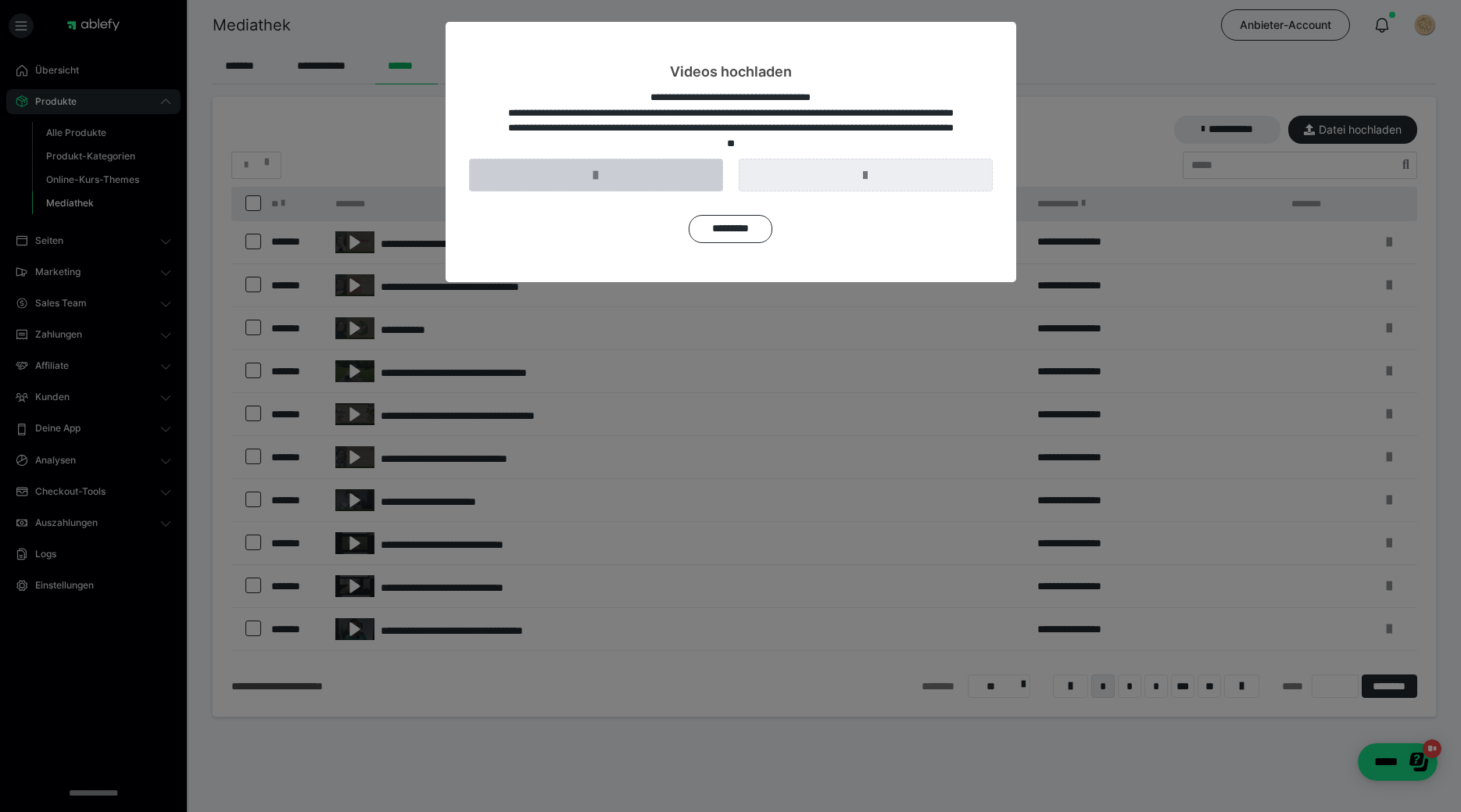 click at bounding box center [596, 175] 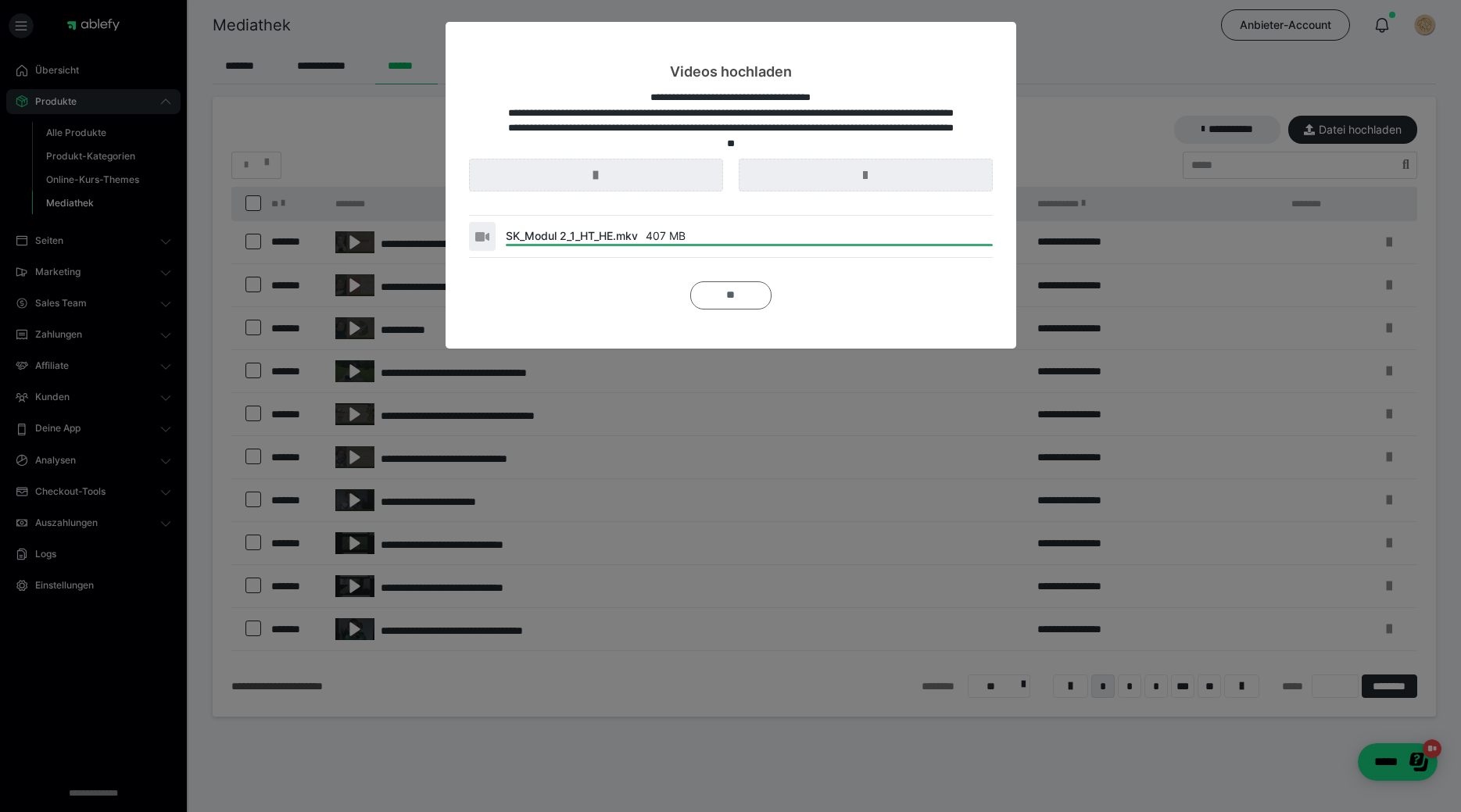 click on "**" at bounding box center [731, 295] 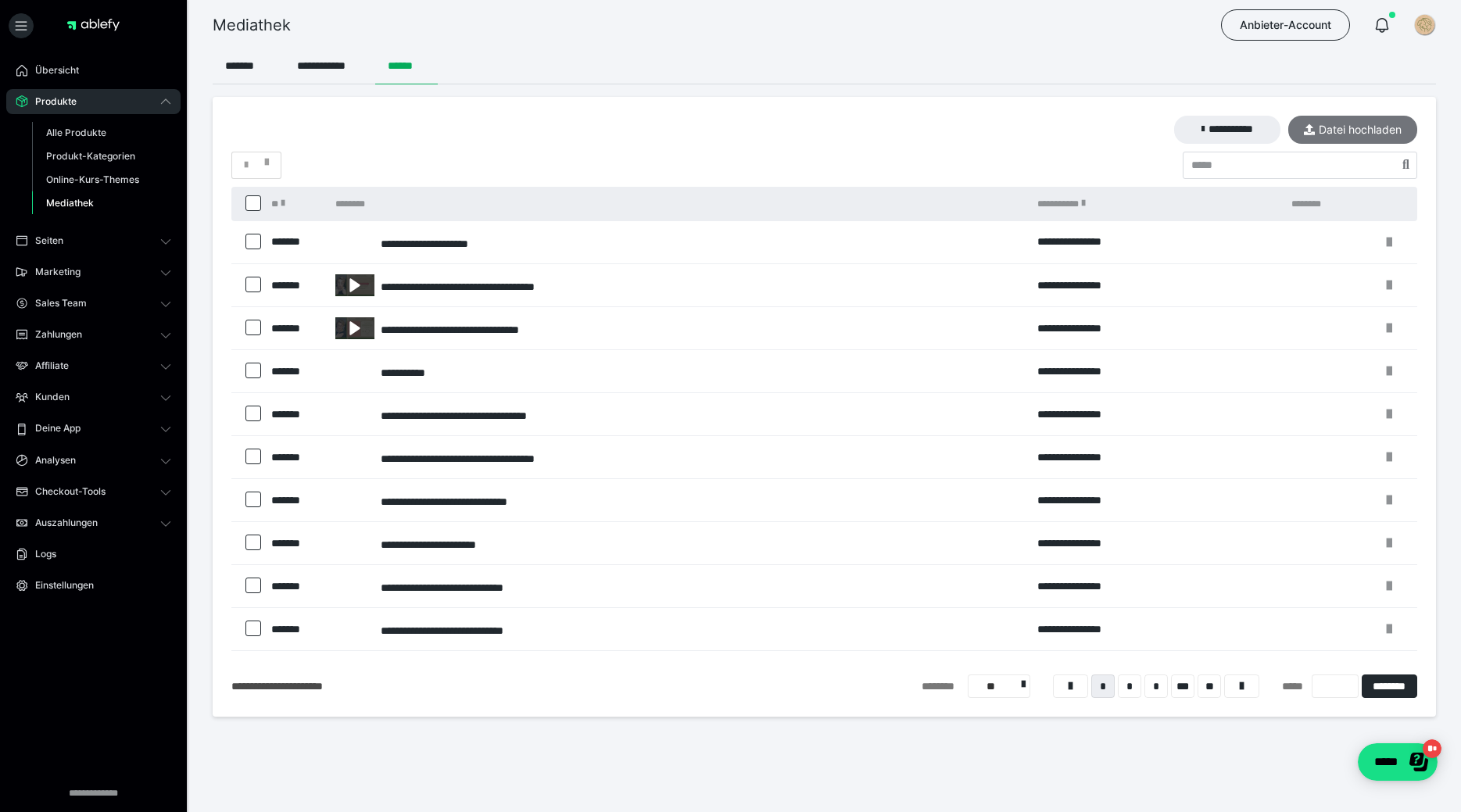 click on "Datei hochladen" at bounding box center [1352, 130] 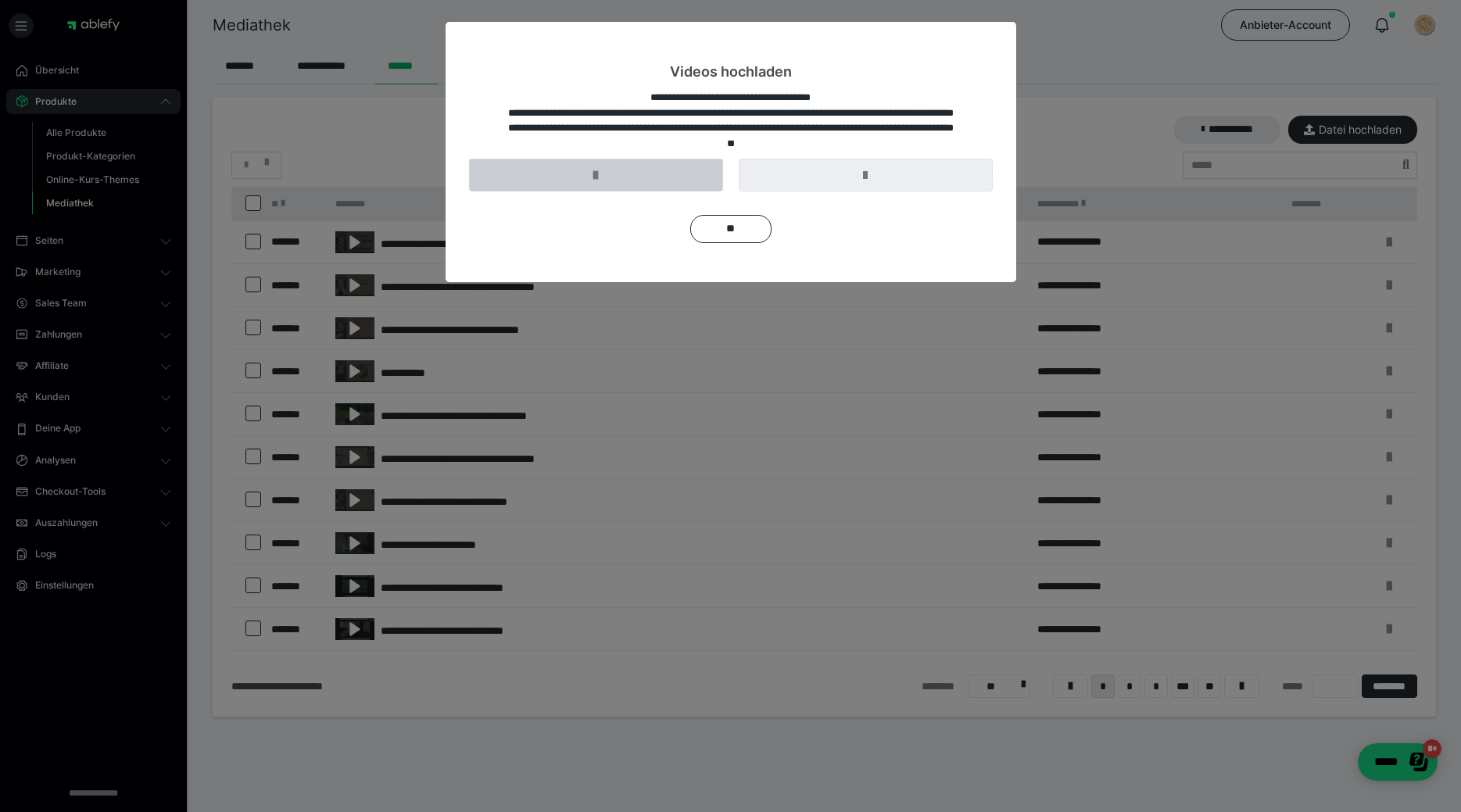 click at bounding box center (596, 175) 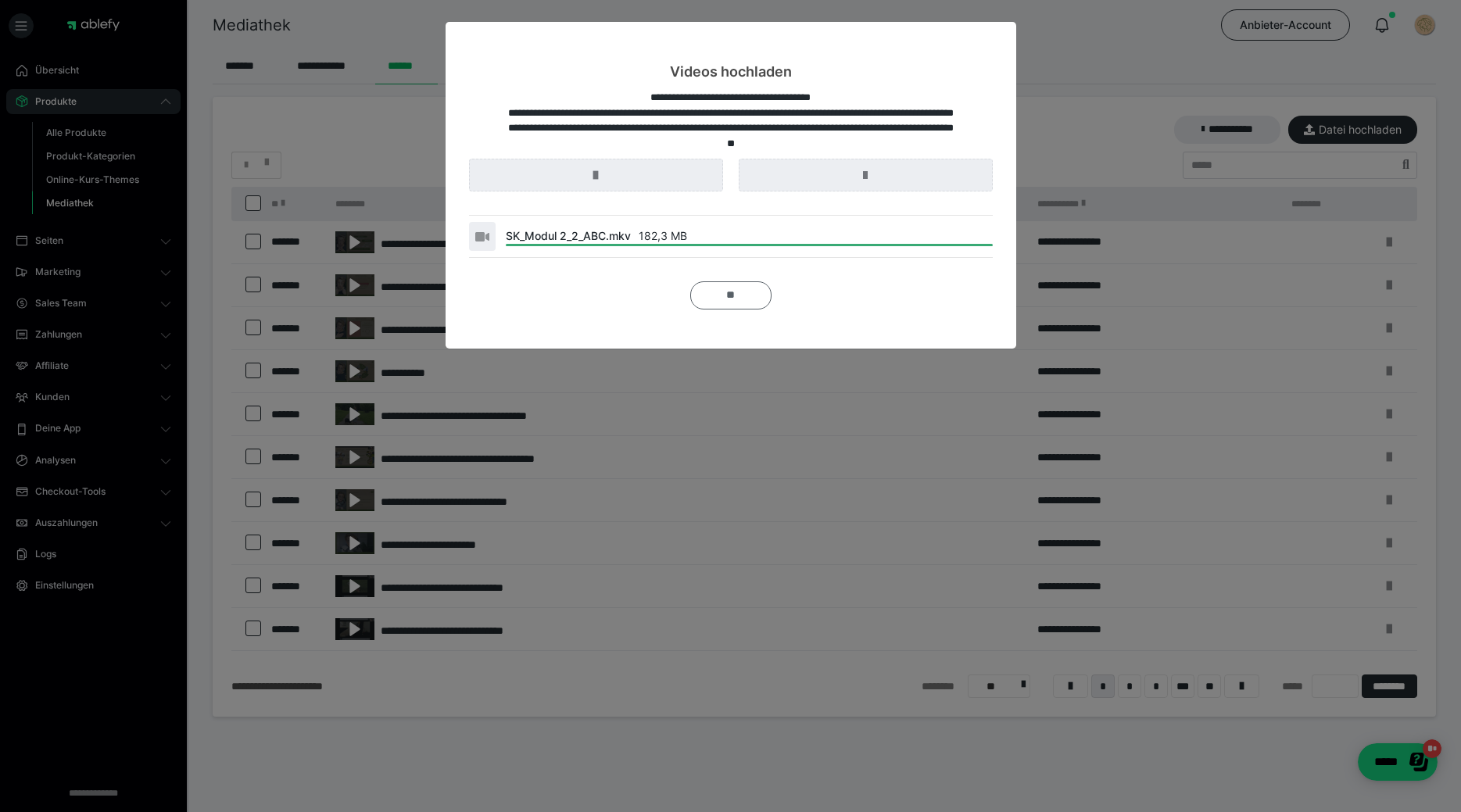 click on "**" at bounding box center (731, 295) 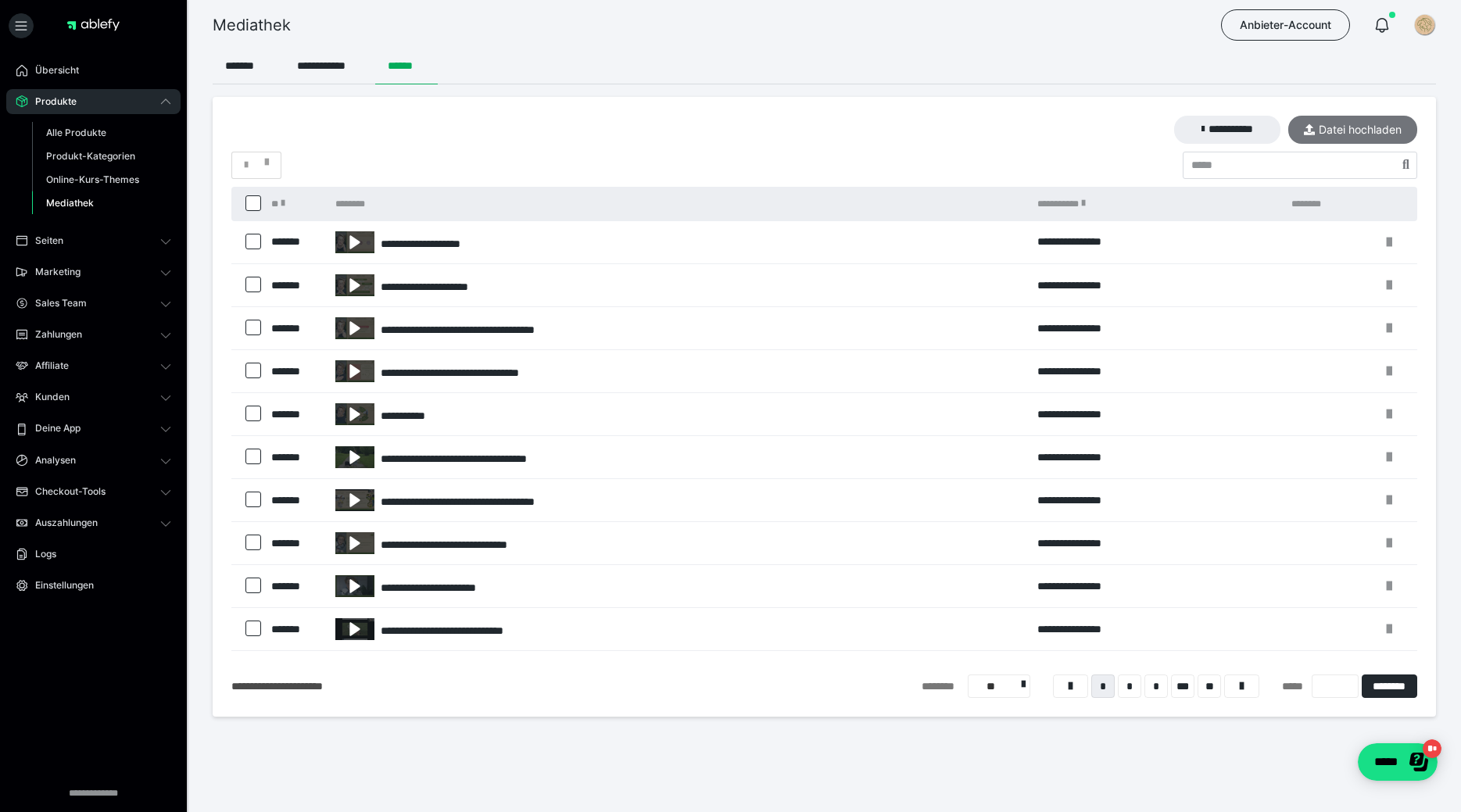 click on "Datei hochladen" at bounding box center [1352, 130] 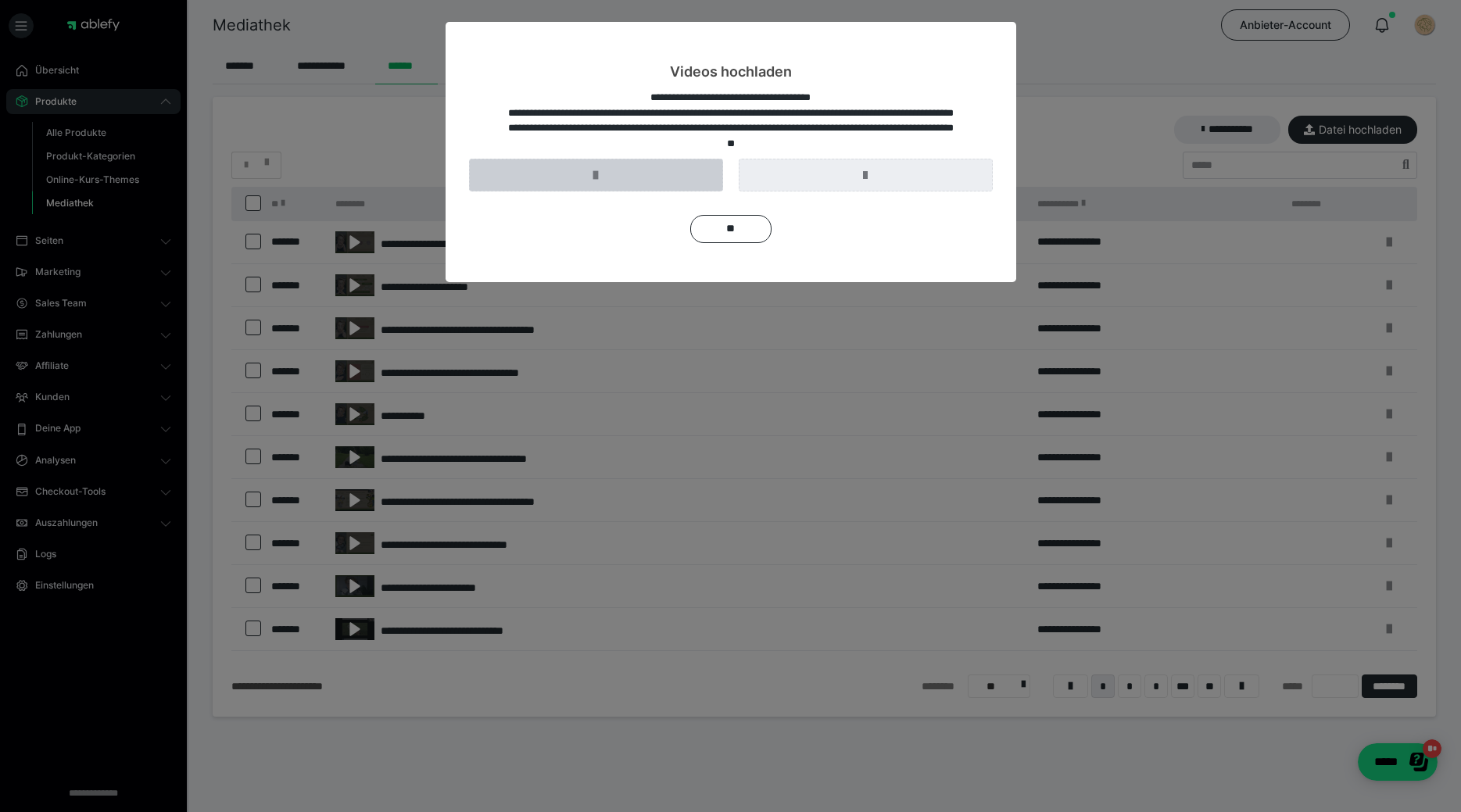 click at bounding box center (596, 175) 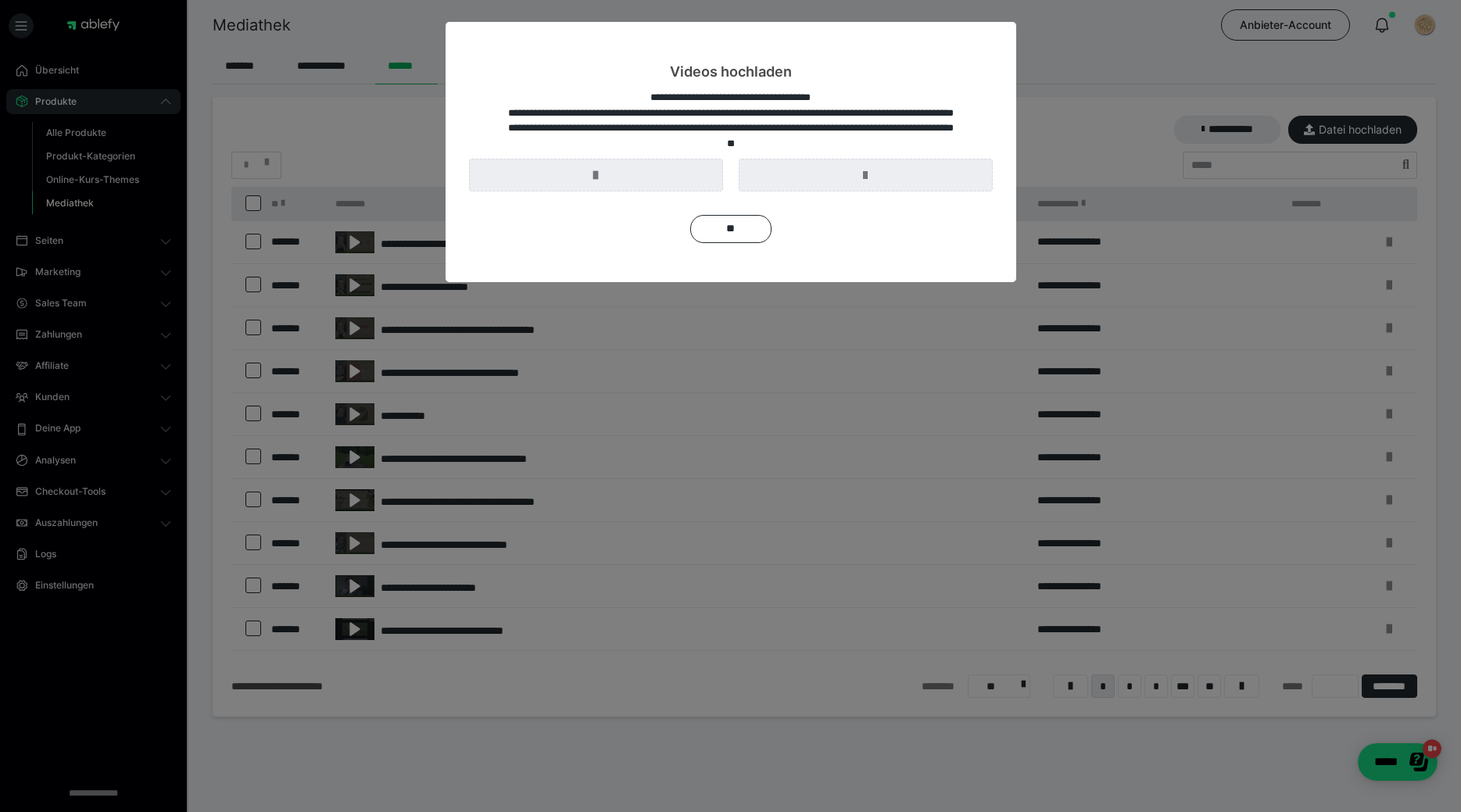 click on "**********" at bounding box center (730, 406) 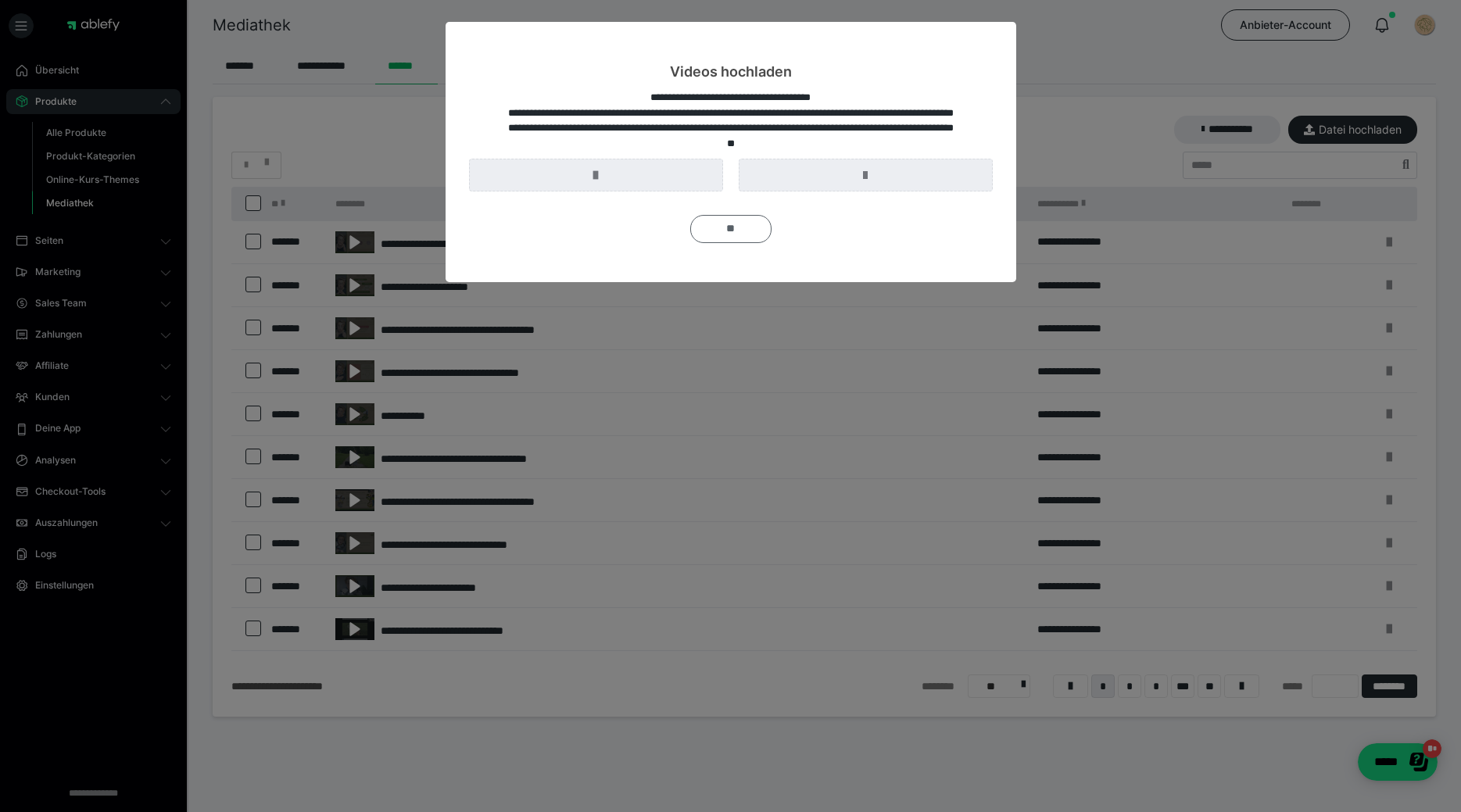 click on "**" at bounding box center [731, 229] 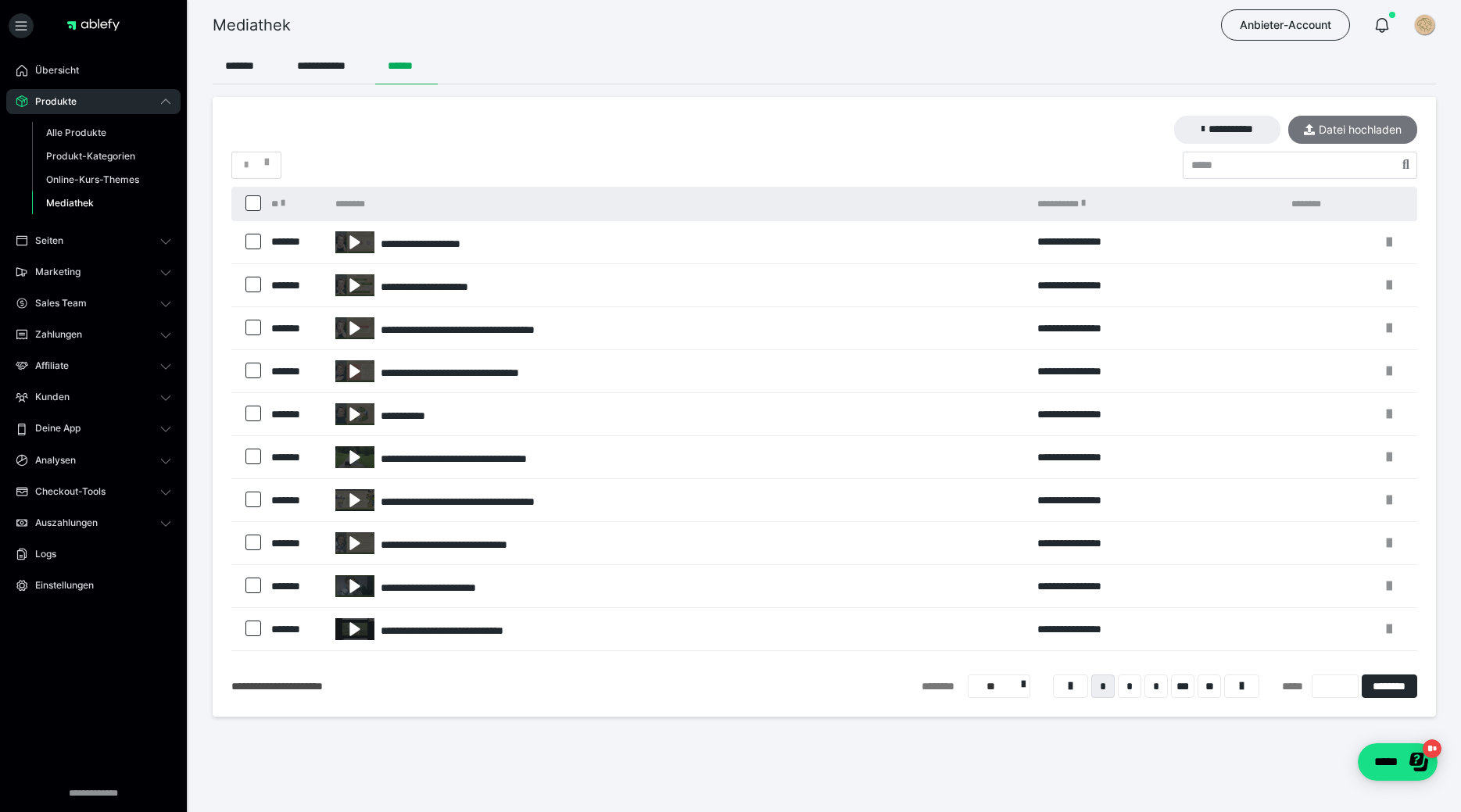 click on "Datei hochladen" at bounding box center (1352, 130) 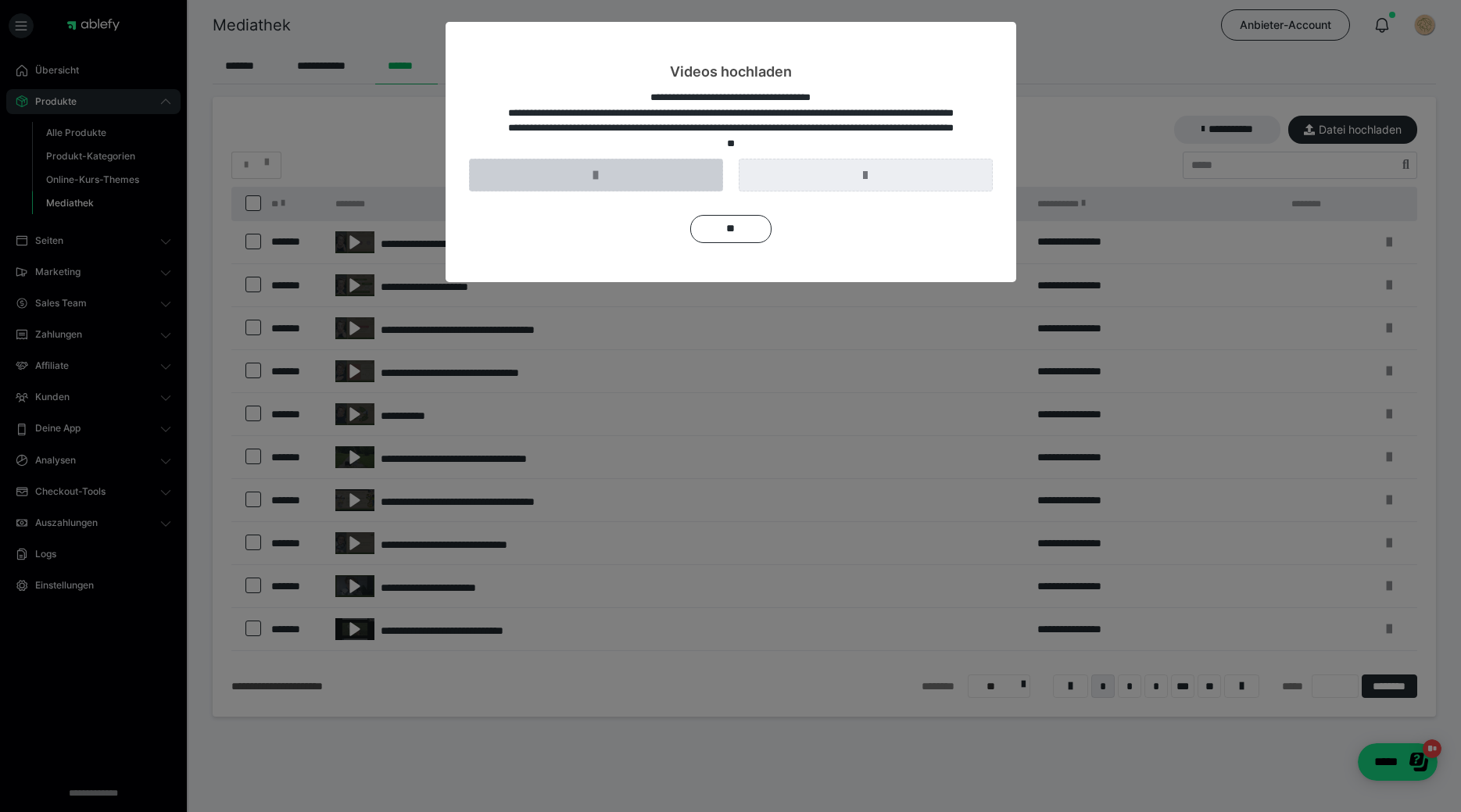 click at bounding box center [596, 175] 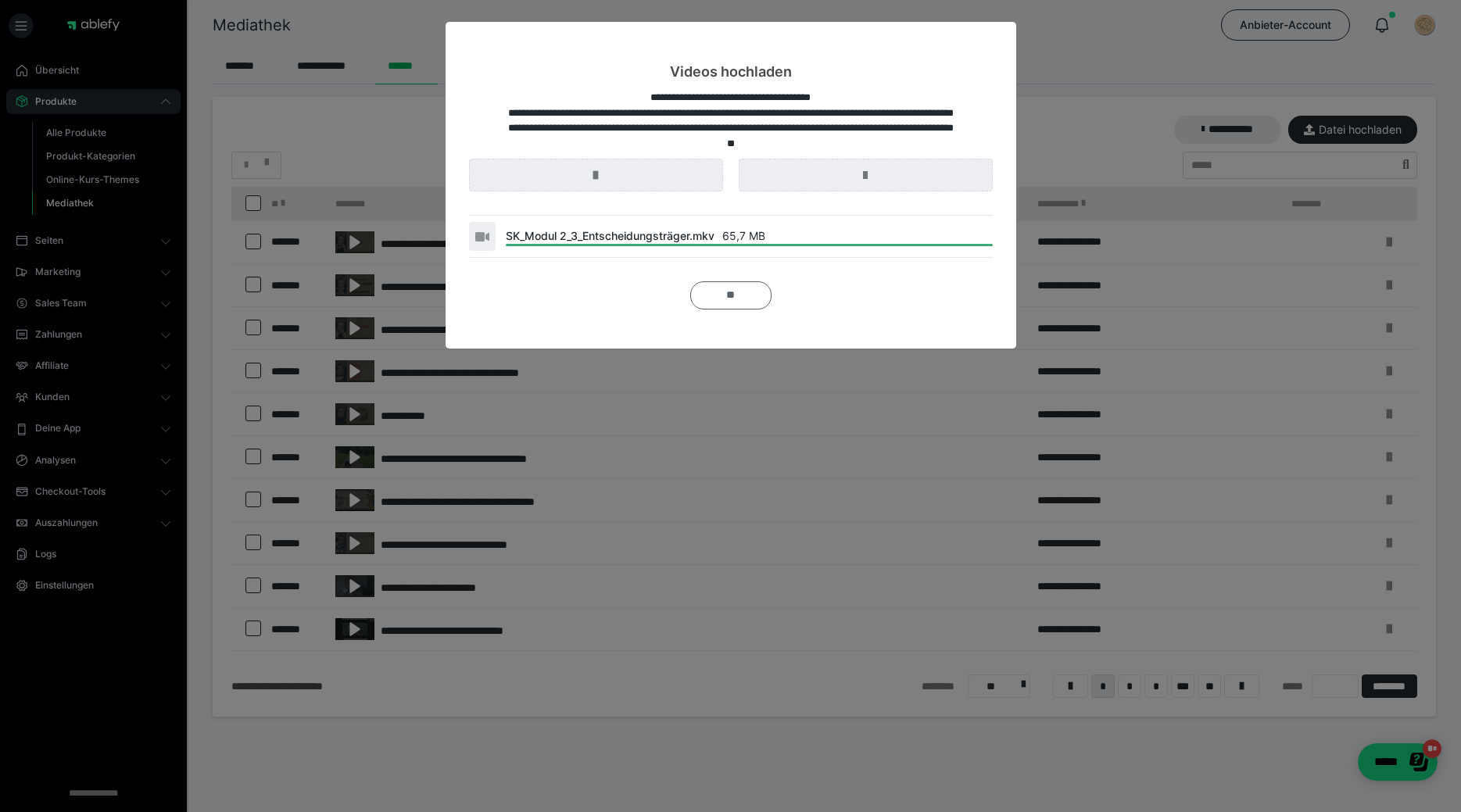 click on "**" at bounding box center (731, 295) 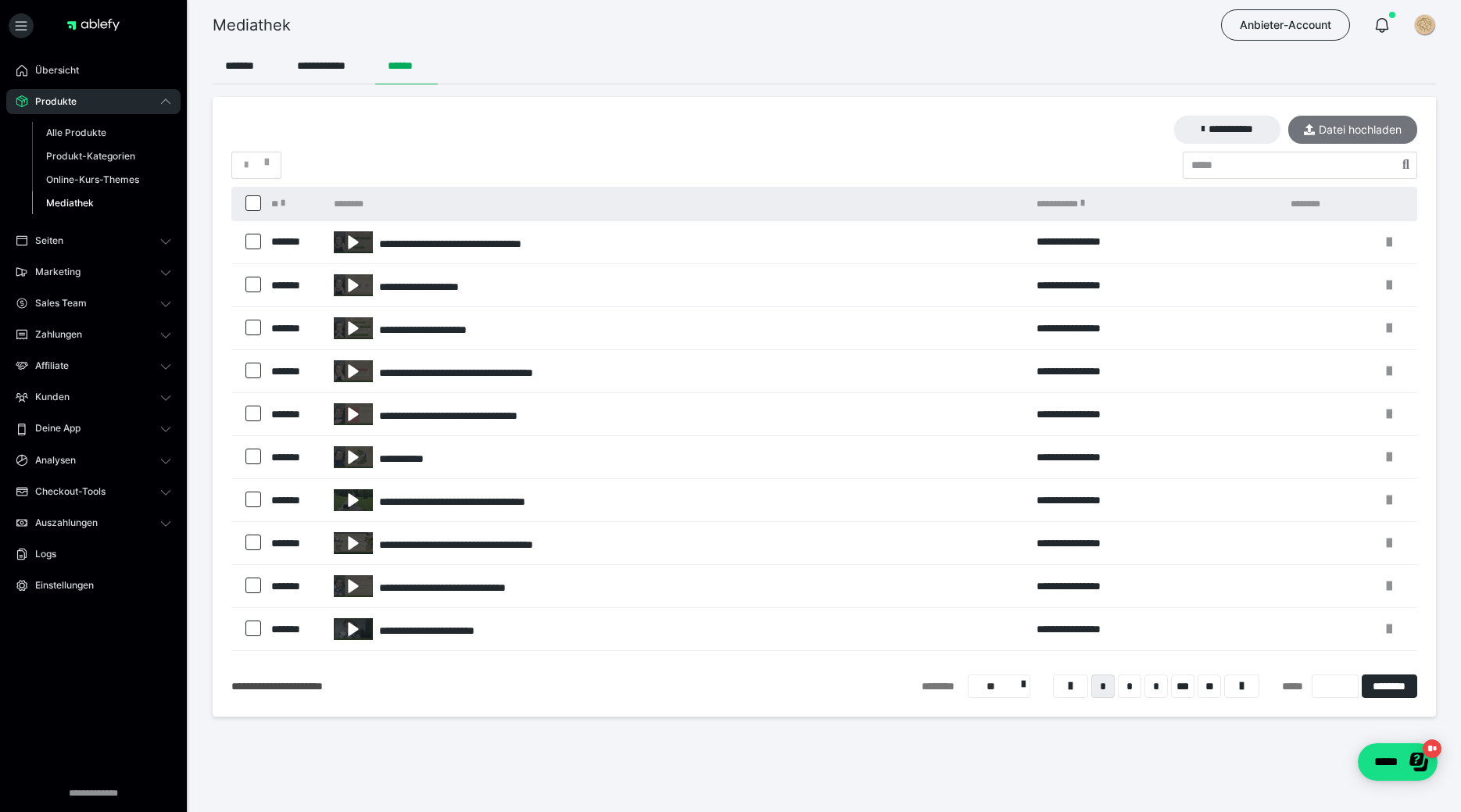 click on "Datei hochladen" at bounding box center (1352, 130) 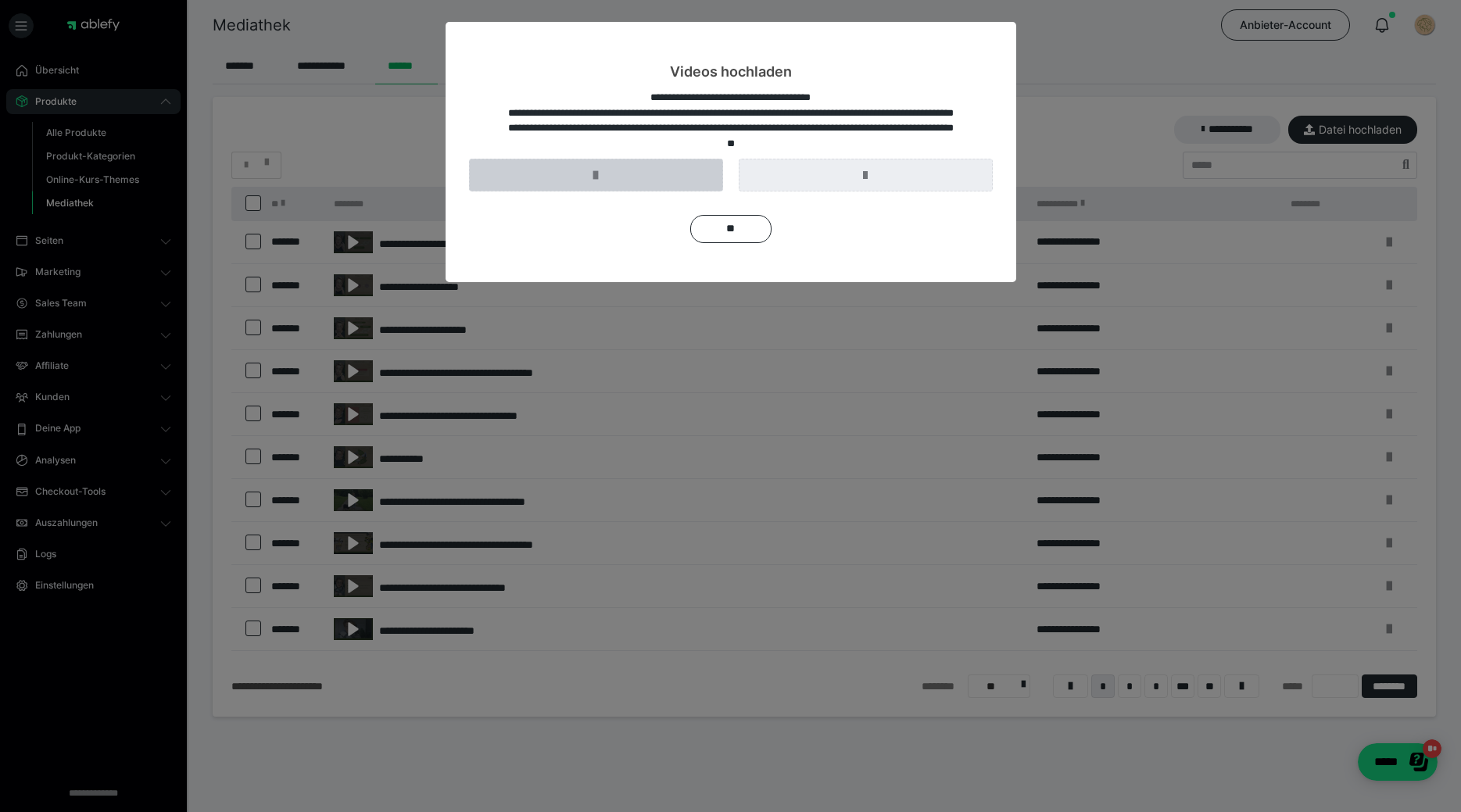 click at bounding box center (596, 175) 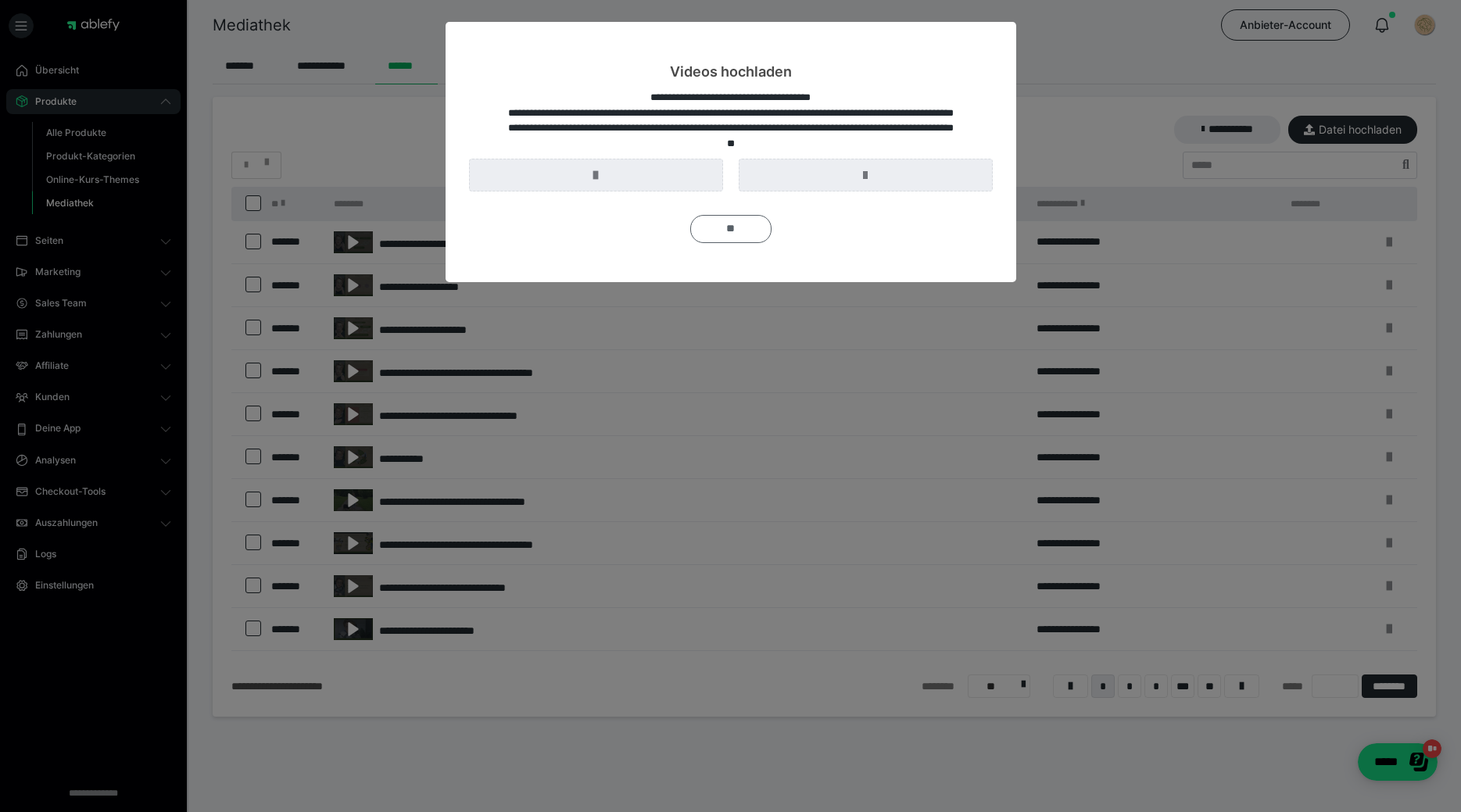 click on "**" at bounding box center (731, 229) 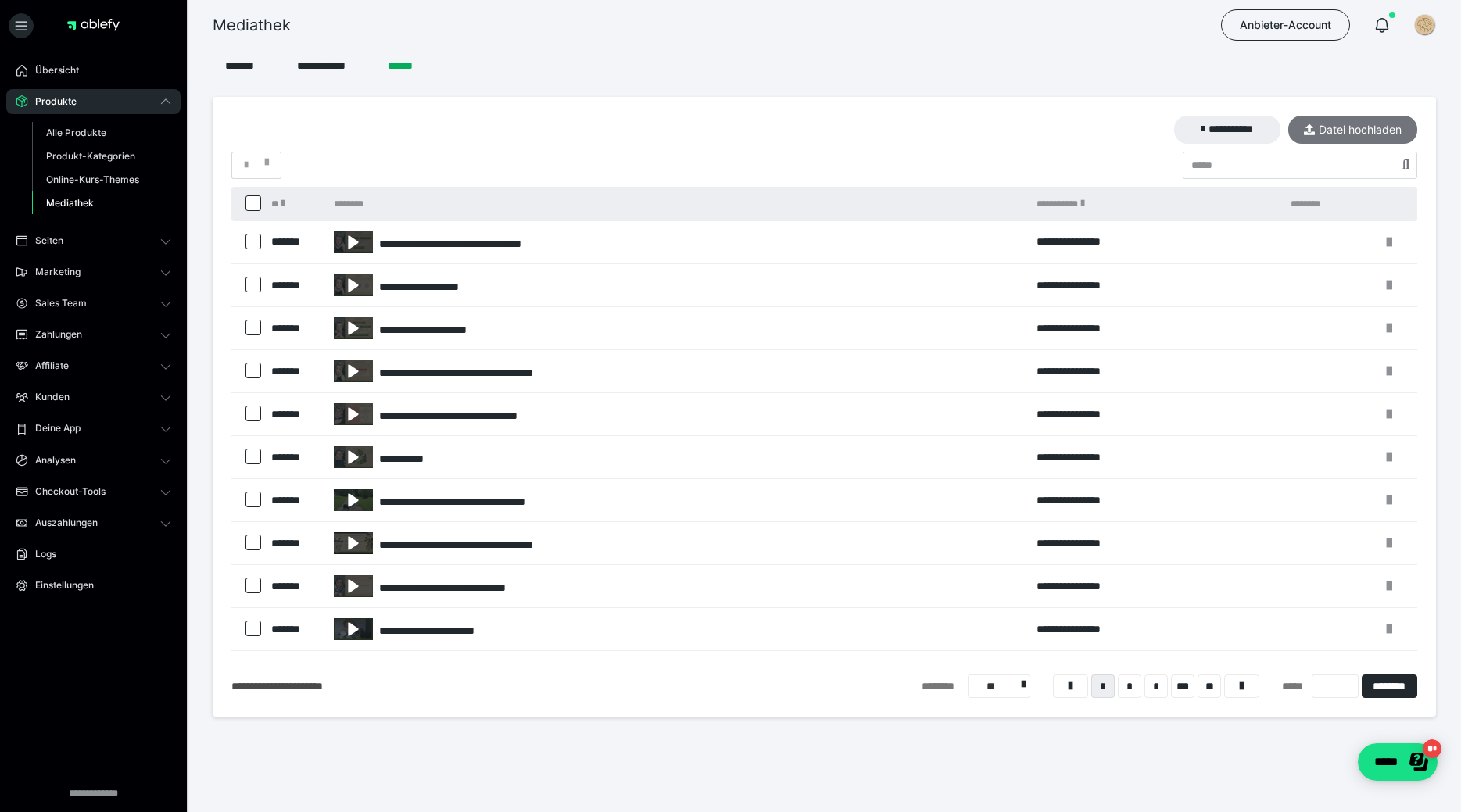 click on "Datei hochladen" at bounding box center (1352, 130) 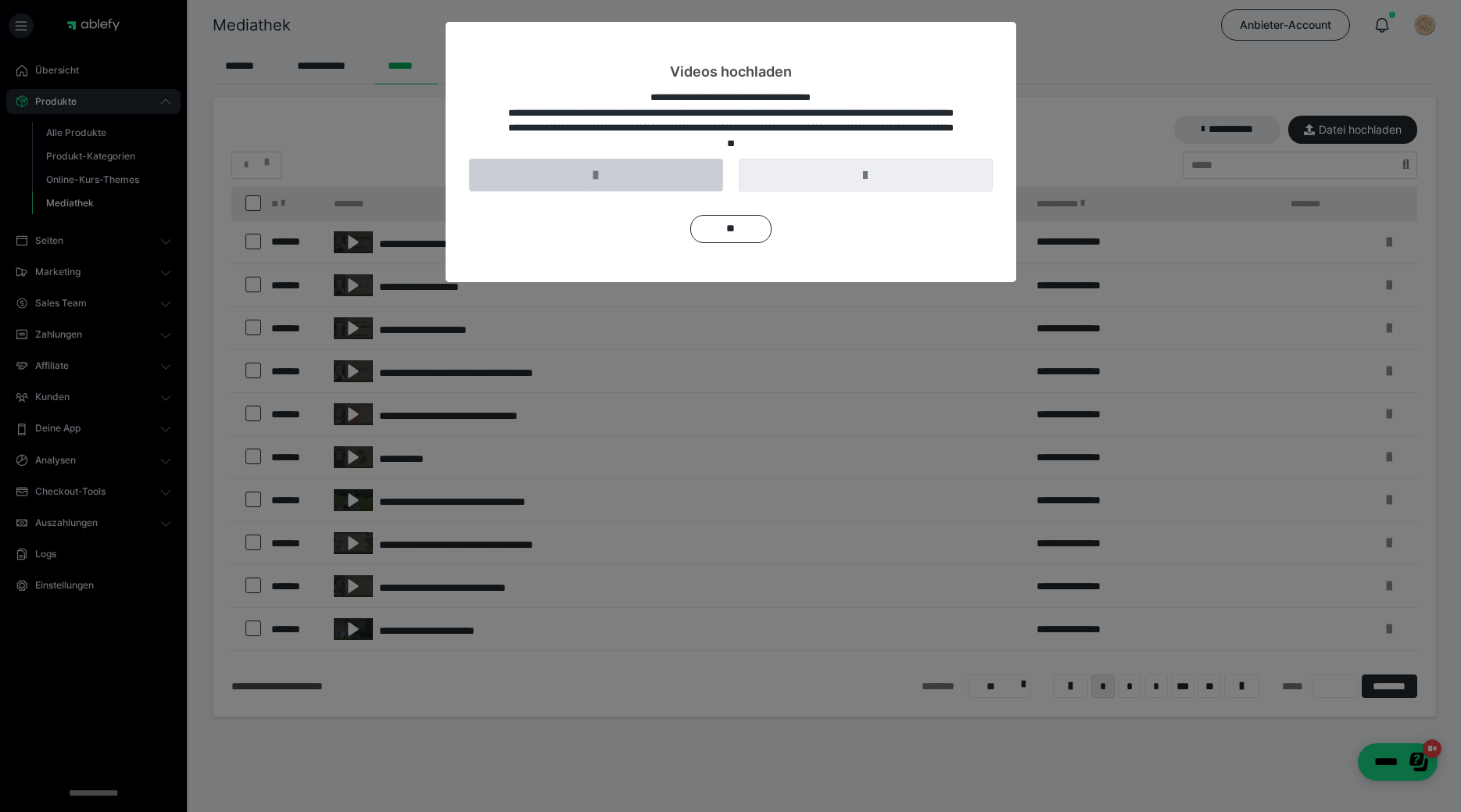 click at bounding box center [596, 175] 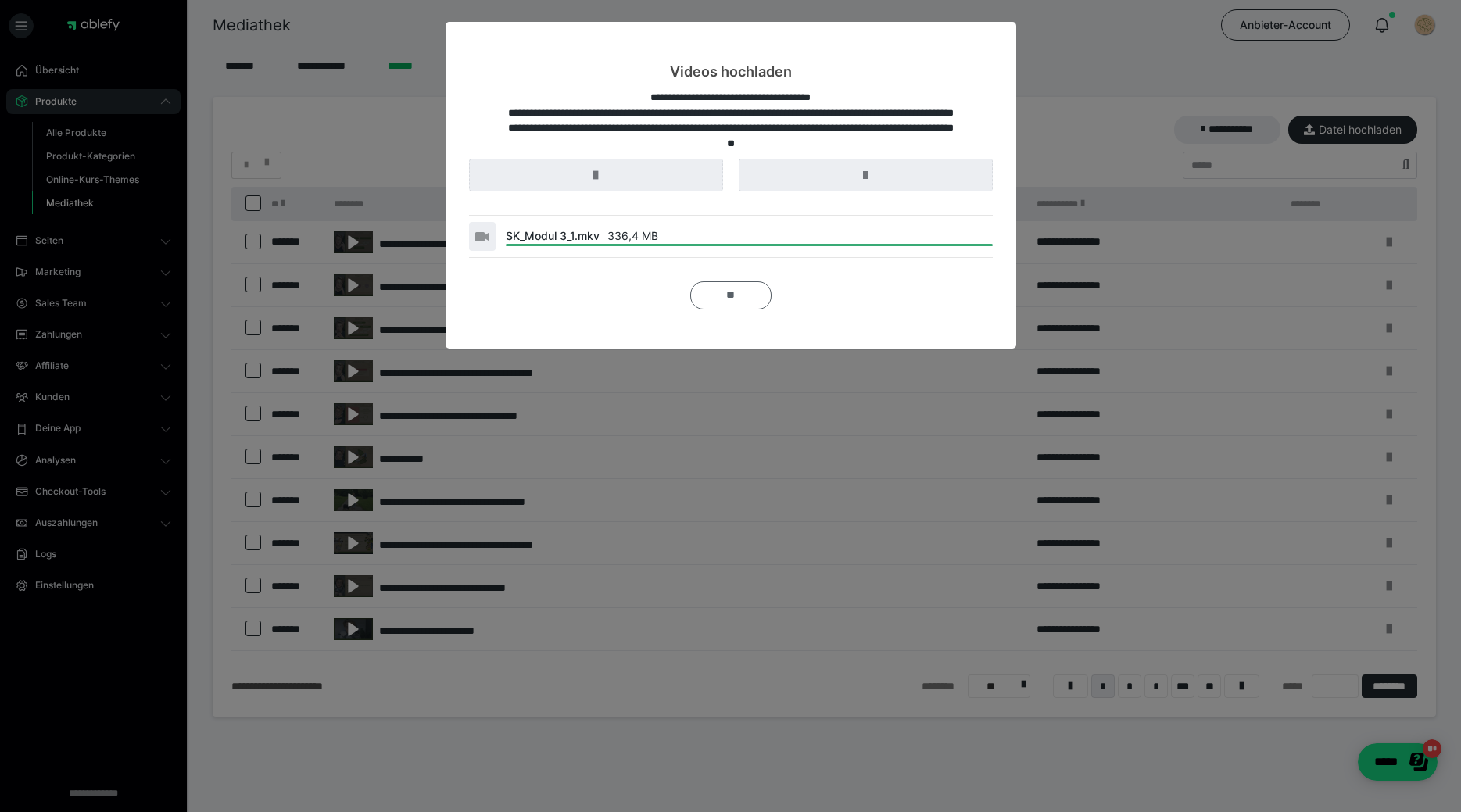 click on "**" at bounding box center [731, 295] 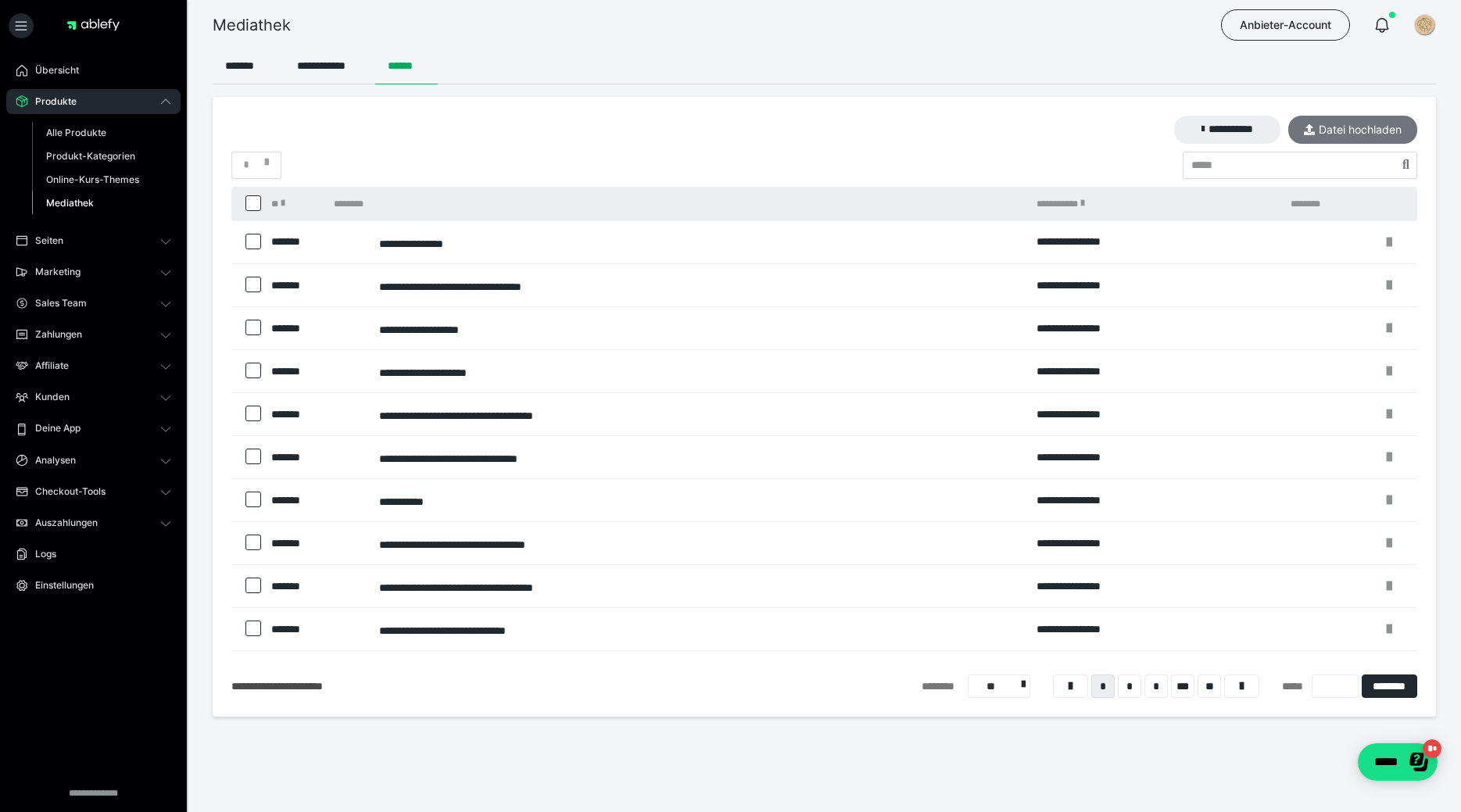 click on "Datei hochladen" at bounding box center (1352, 130) 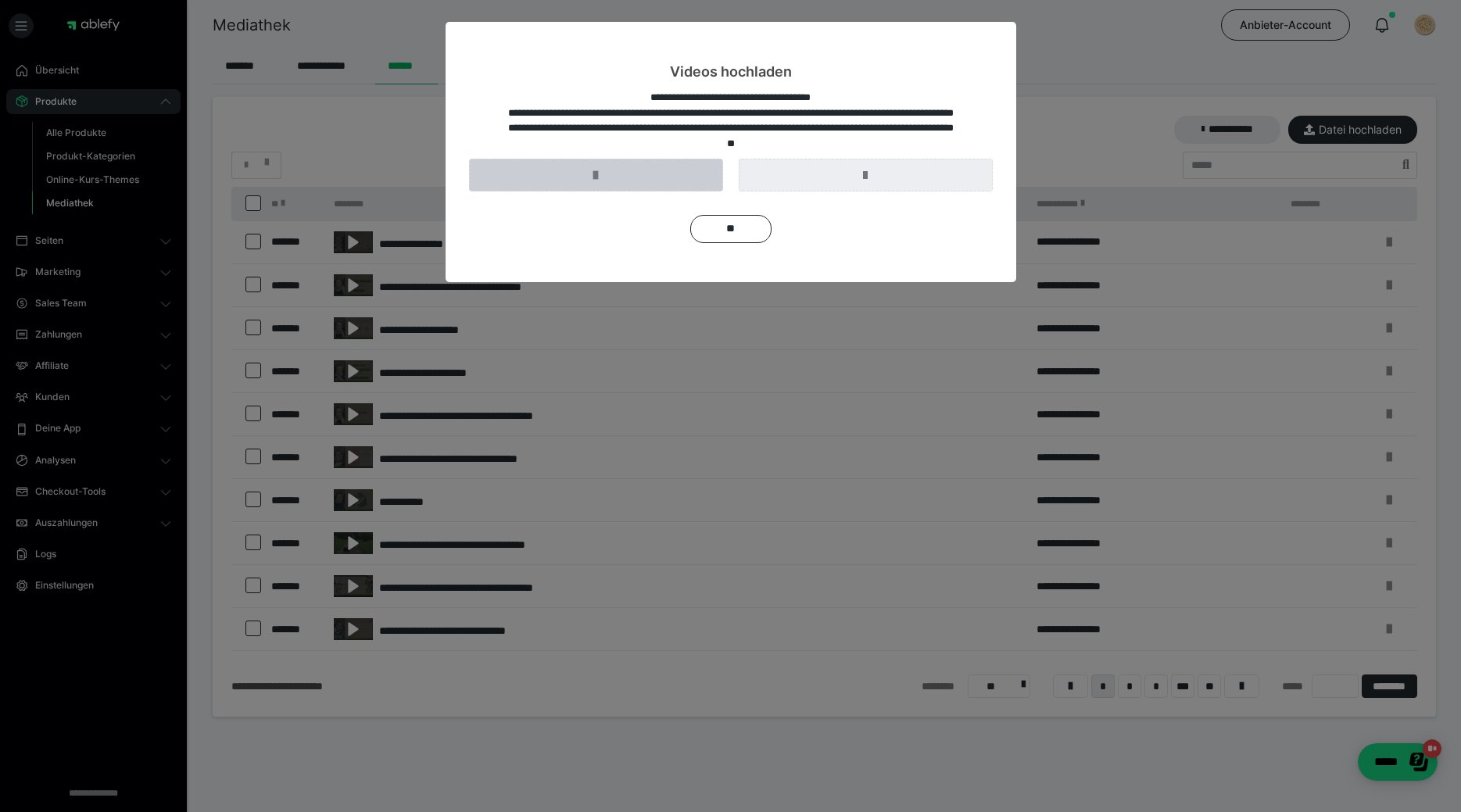 click at bounding box center [596, 175] 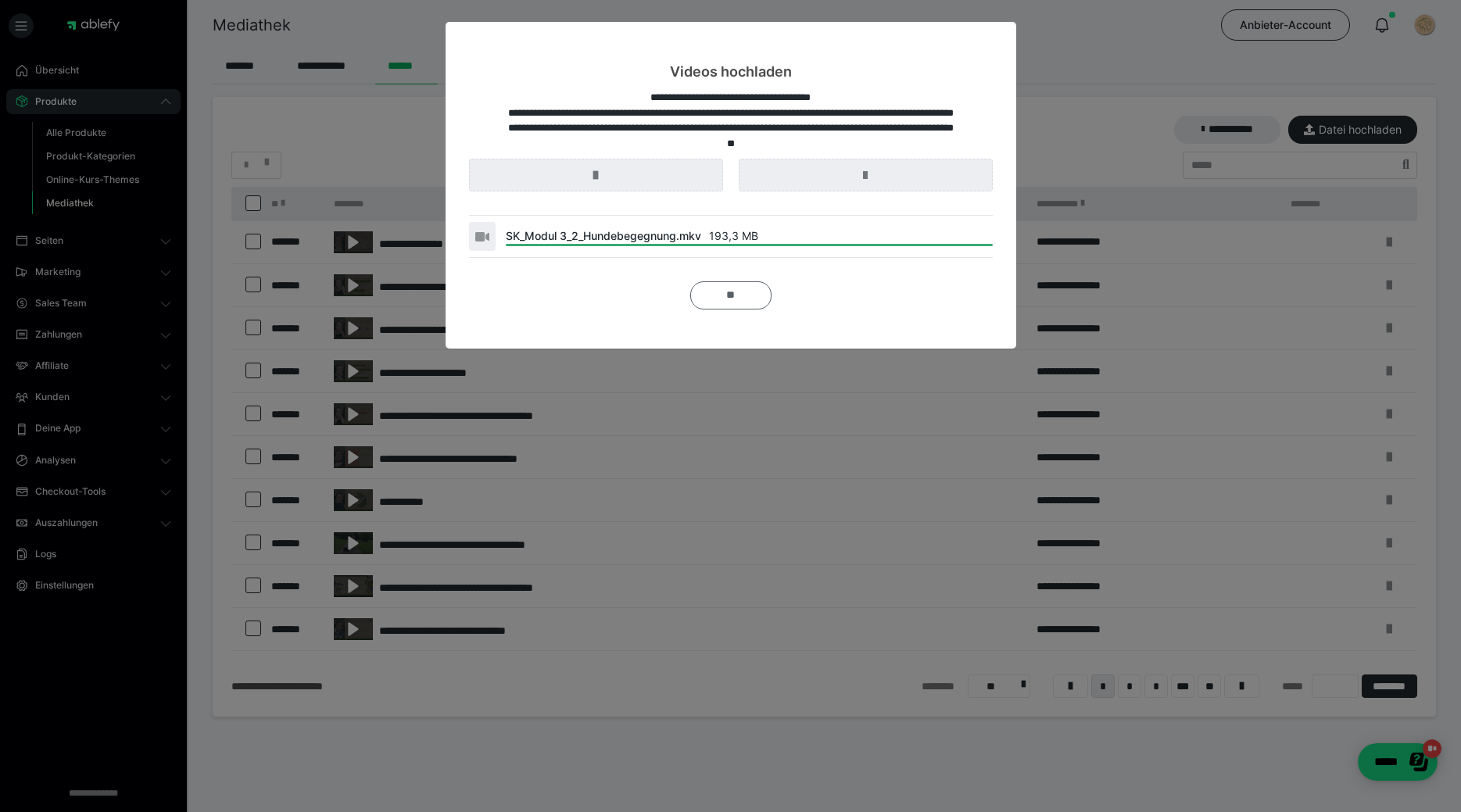 click on "**" at bounding box center (731, 295) 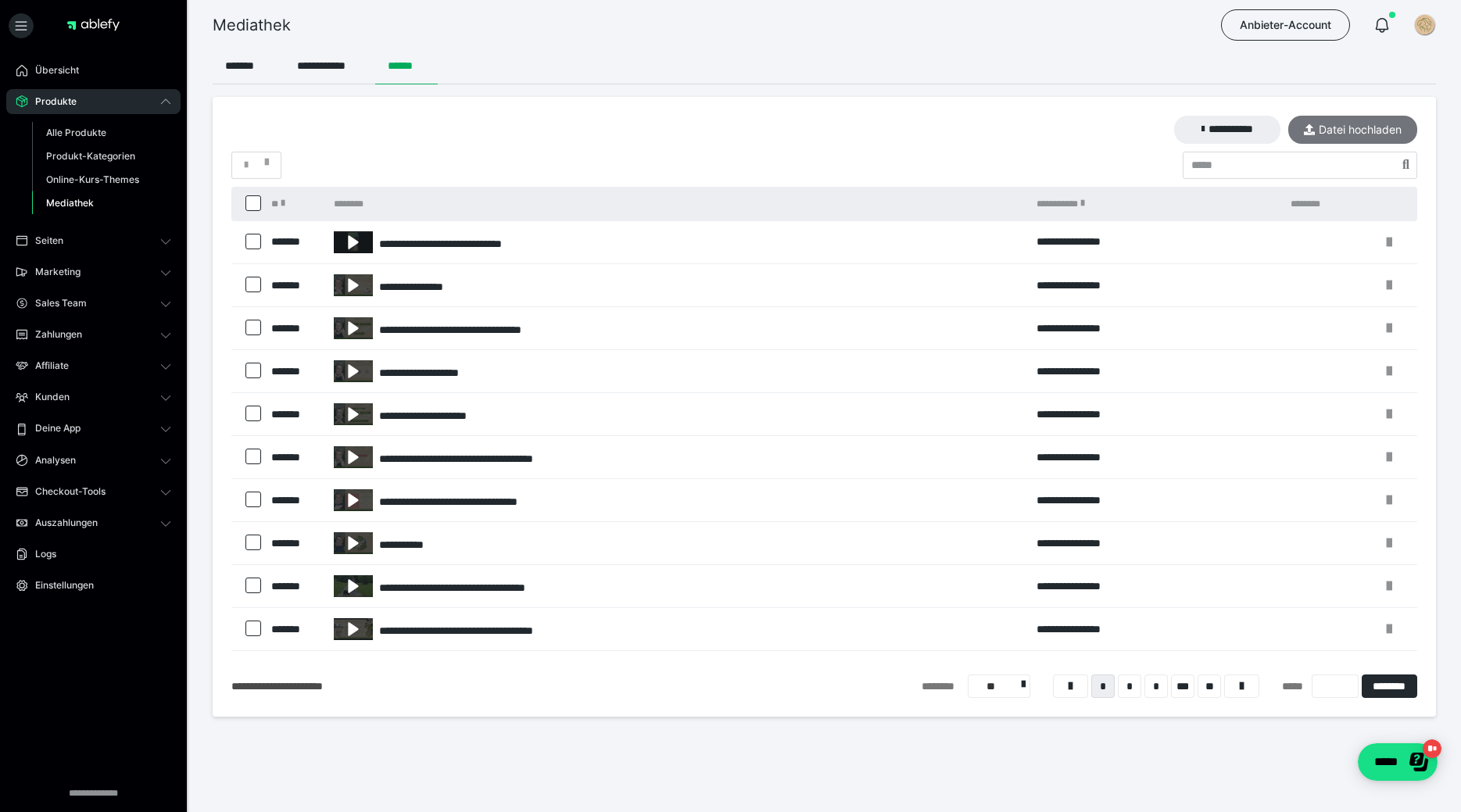click on "Datei hochladen" at bounding box center [1352, 130] 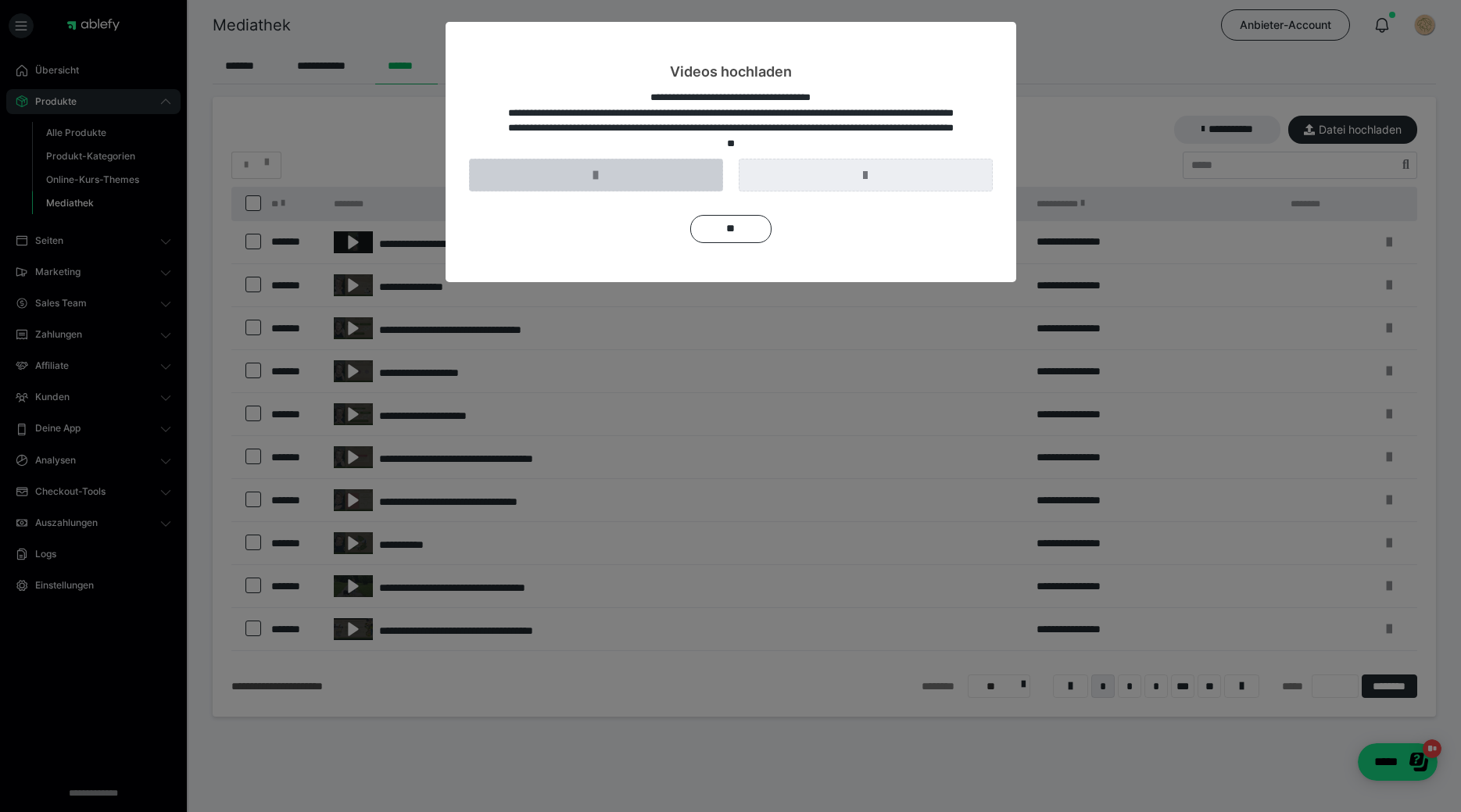 click at bounding box center [596, 175] 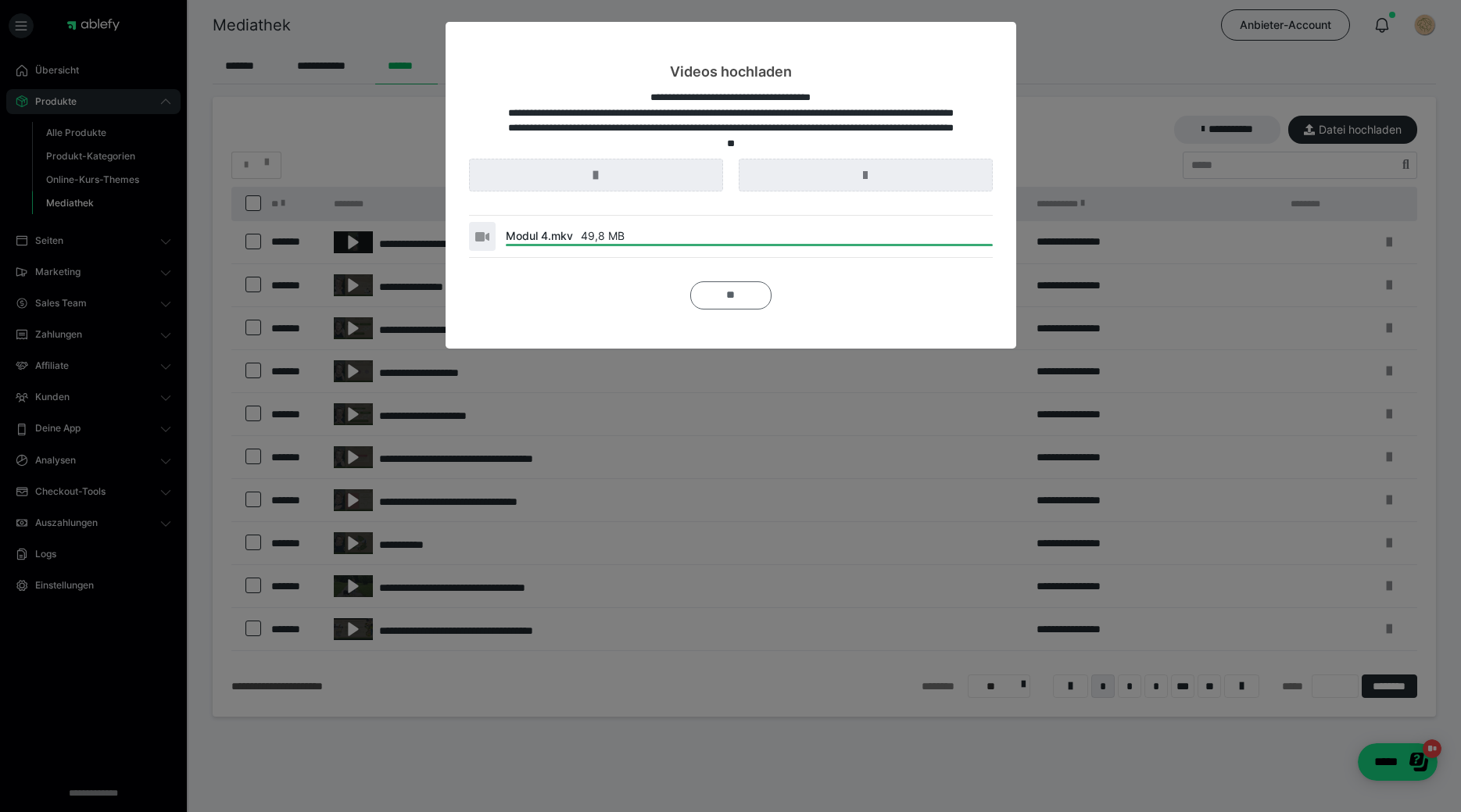 click on "**" at bounding box center [731, 295] 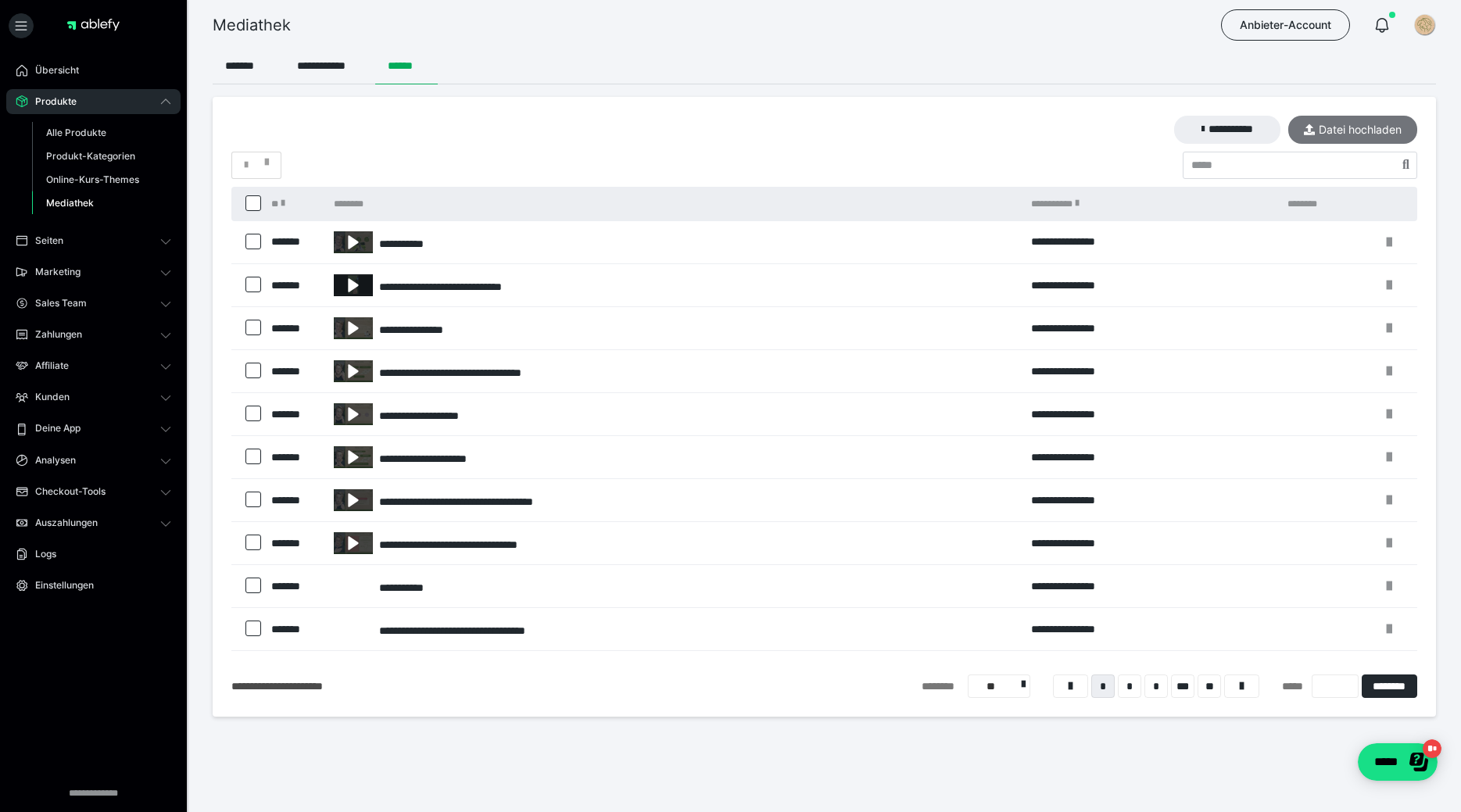 click on "Datei hochladen" at bounding box center [1352, 130] 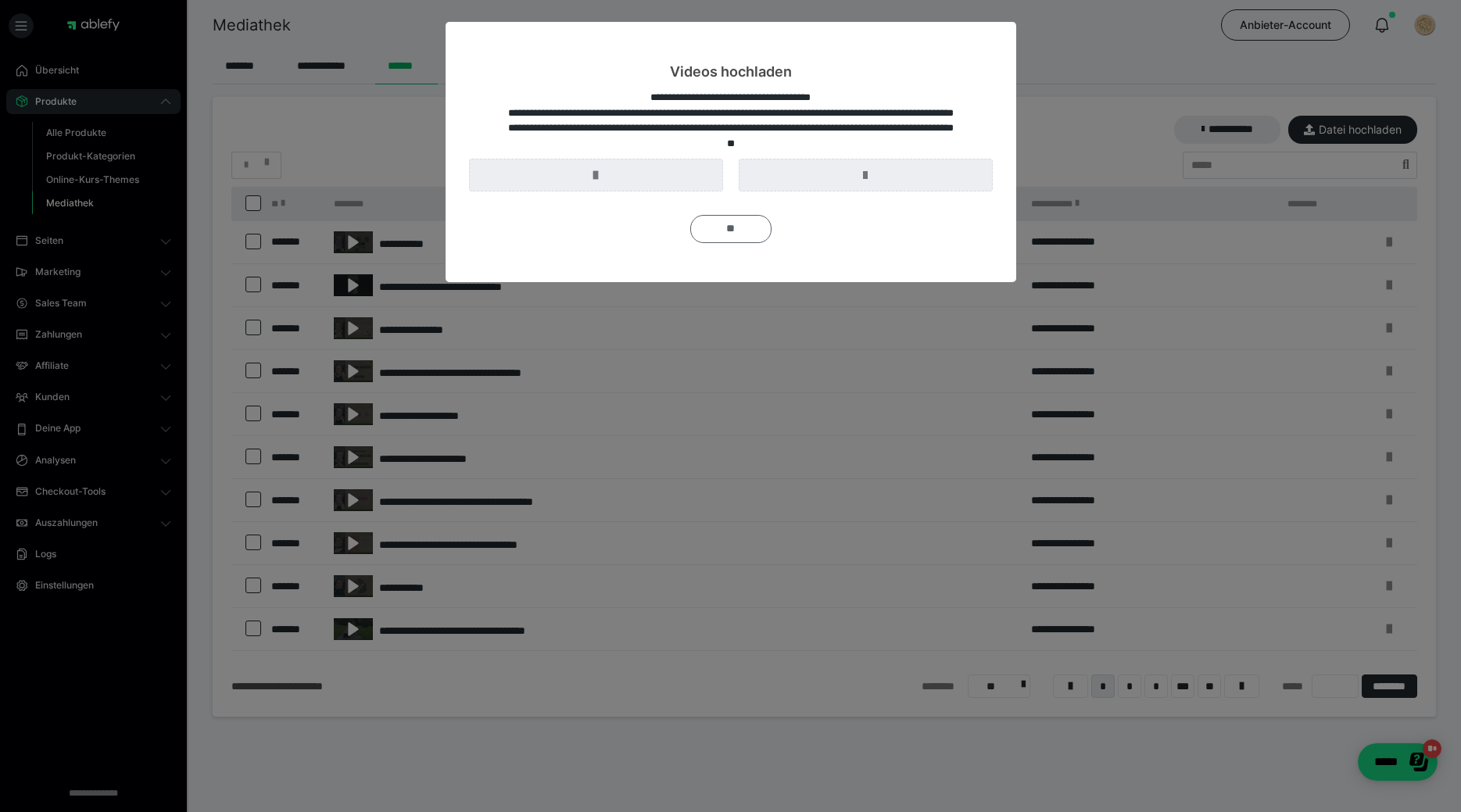 click on "**" at bounding box center [731, 229] 